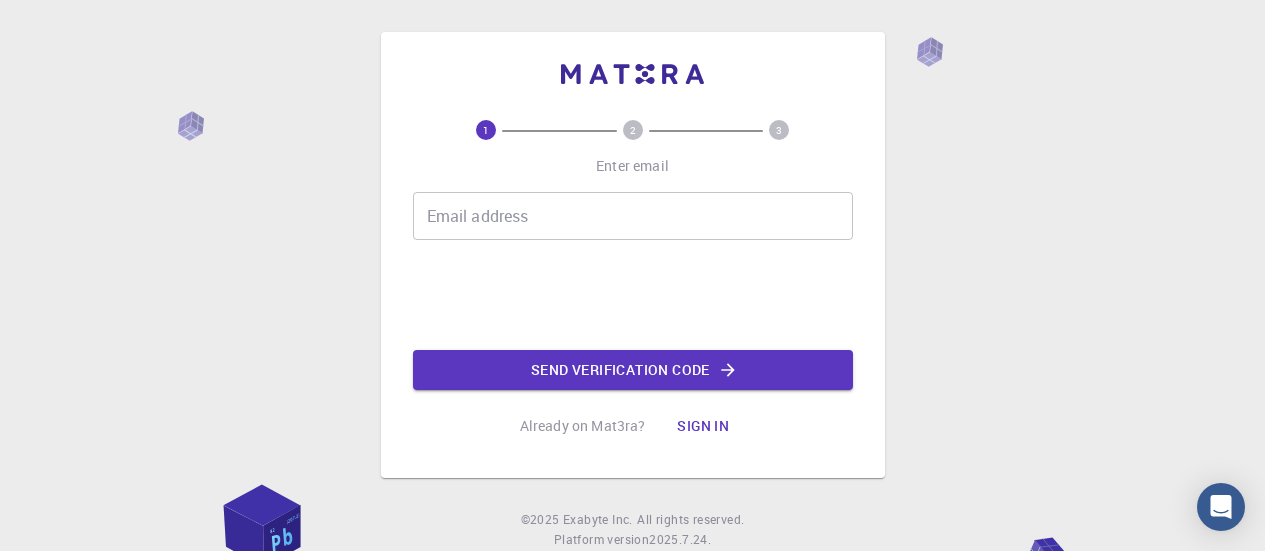 scroll, scrollTop: 0, scrollLeft: 0, axis: both 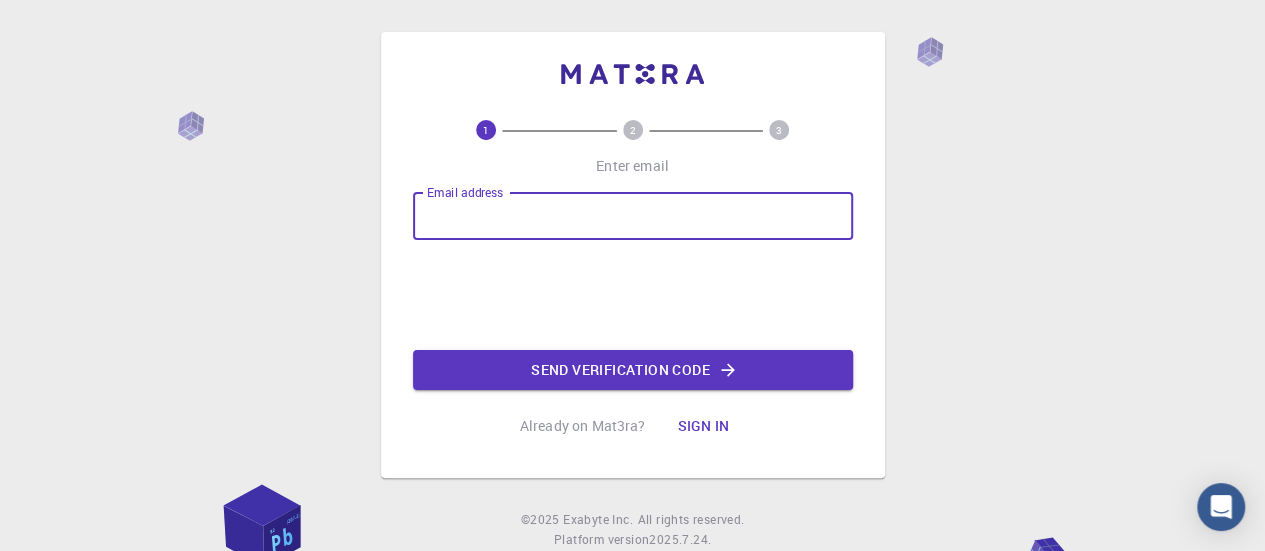 click on "Email address" at bounding box center [633, 216] 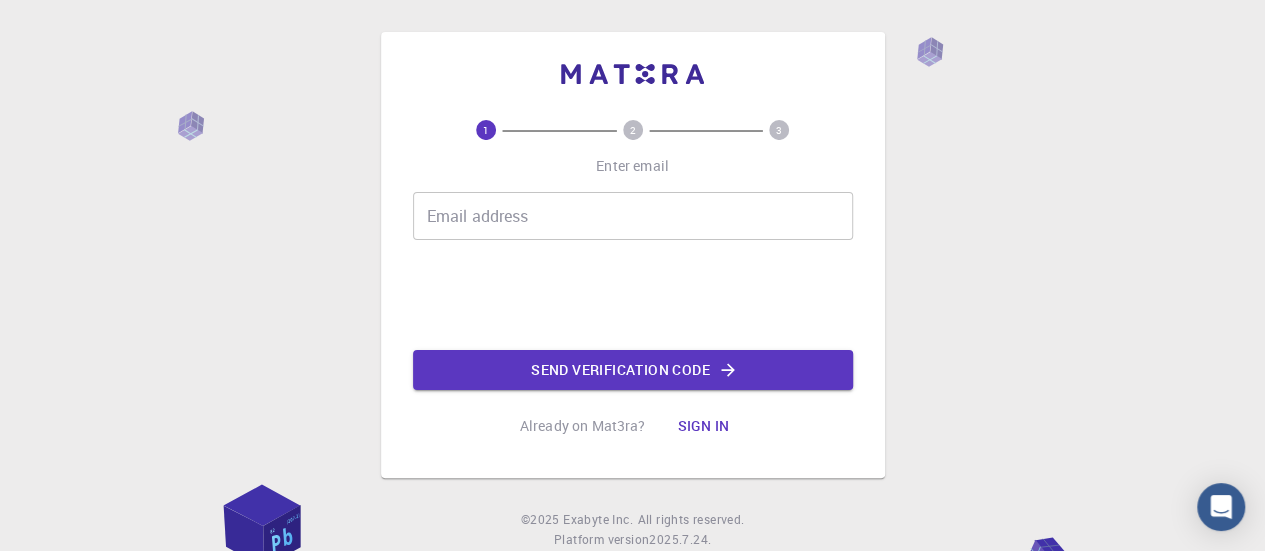 click on "Email address" at bounding box center (633, 216) 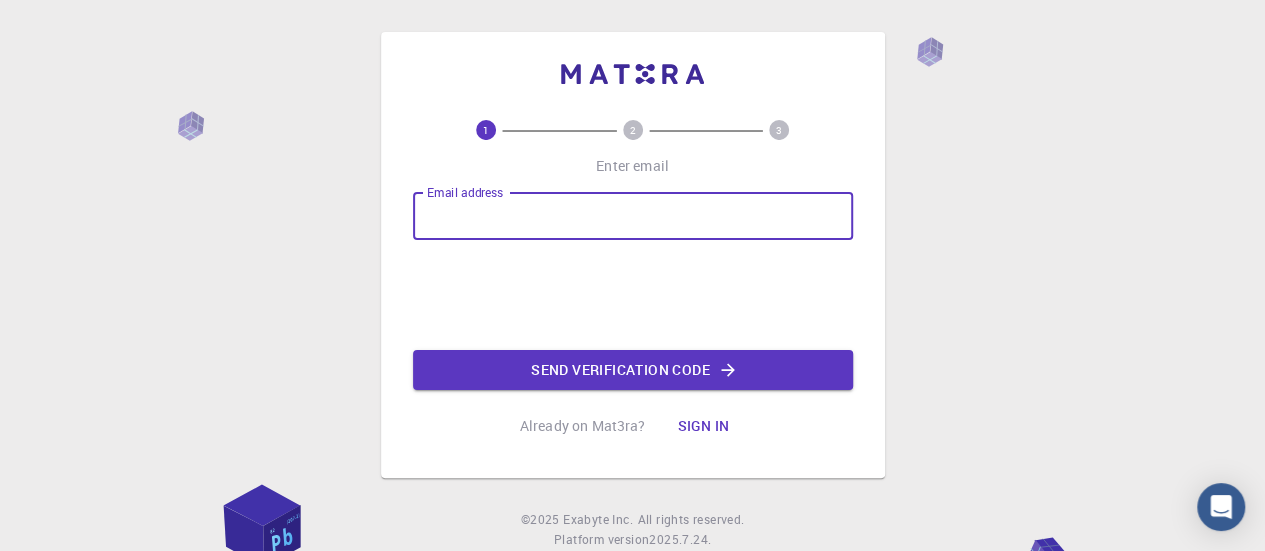 type on "[EMAIL]" 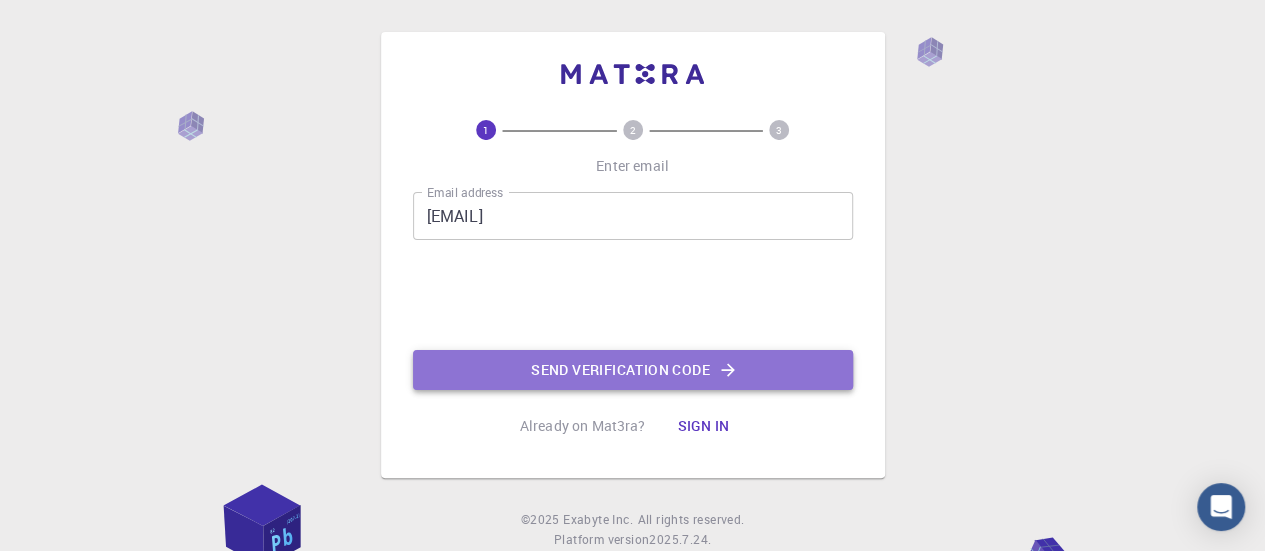 click on "Send verification code" 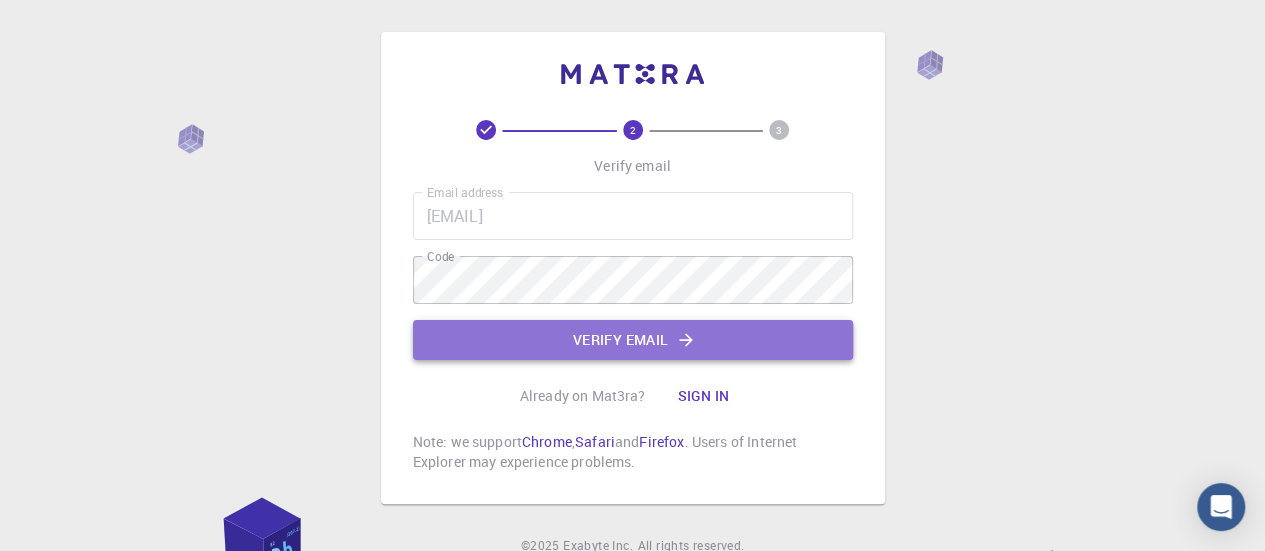 click on "Verify email" 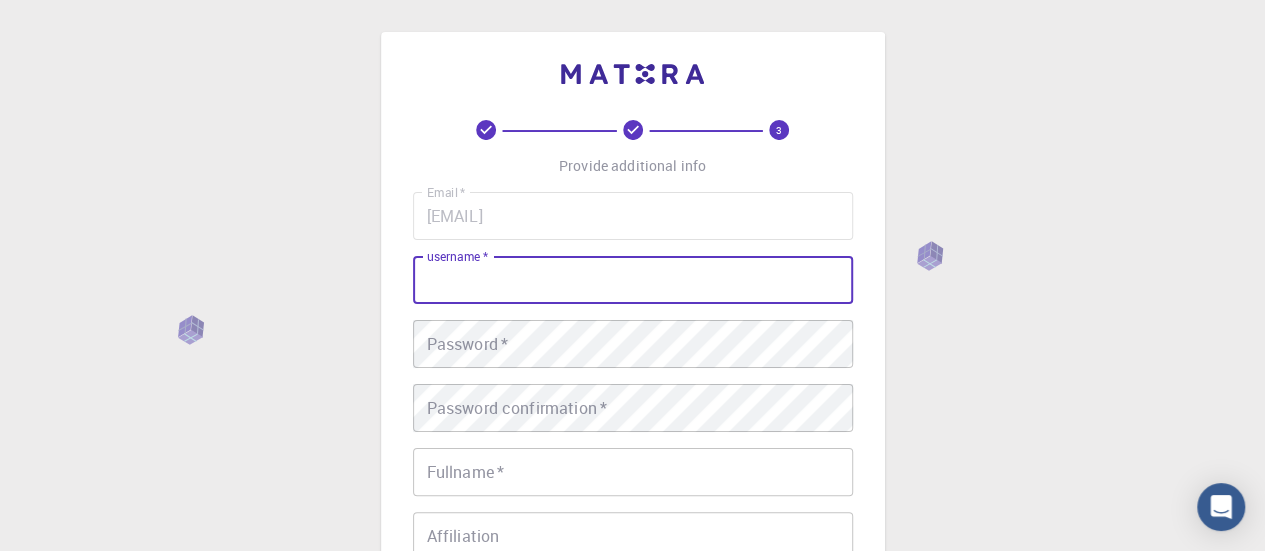 click on "username   *" at bounding box center [633, 280] 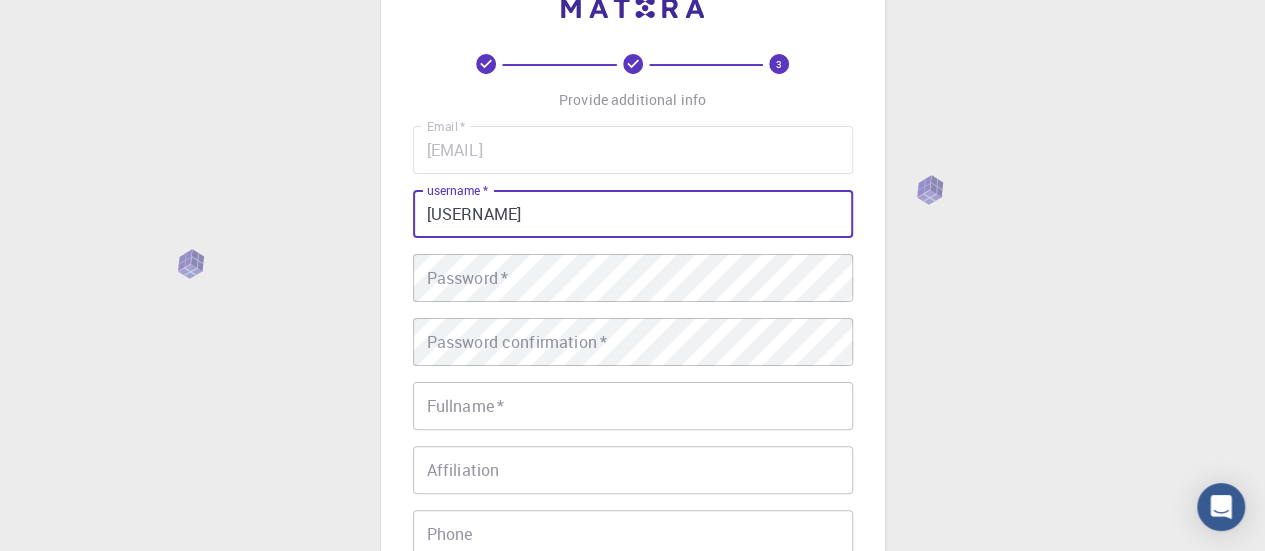 scroll, scrollTop: 65, scrollLeft: 0, axis: vertical 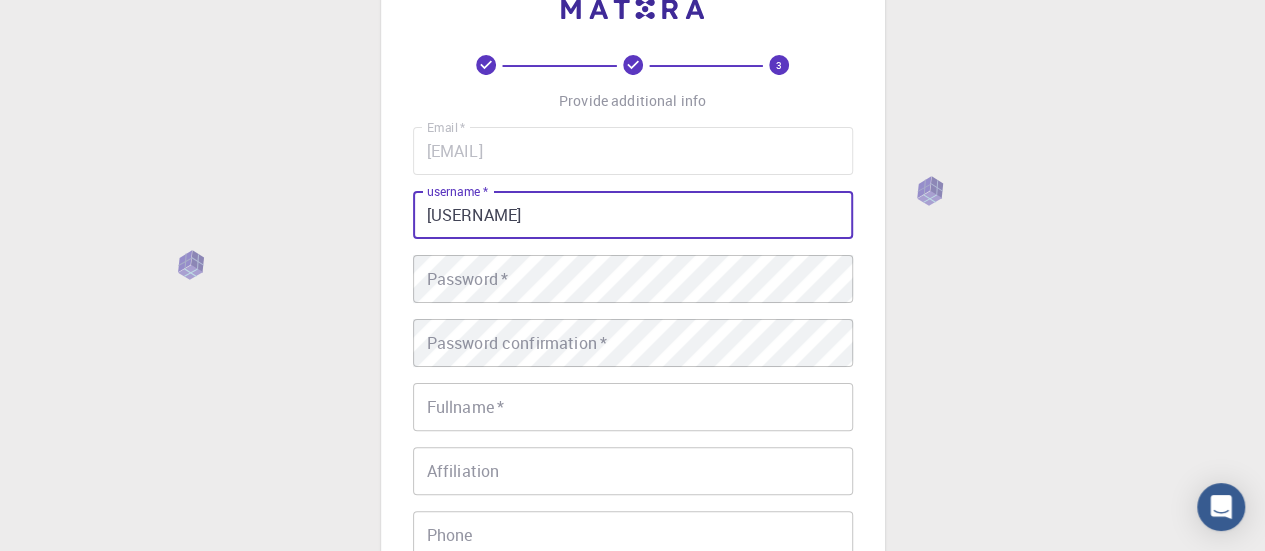 type on "[USERNAME]" 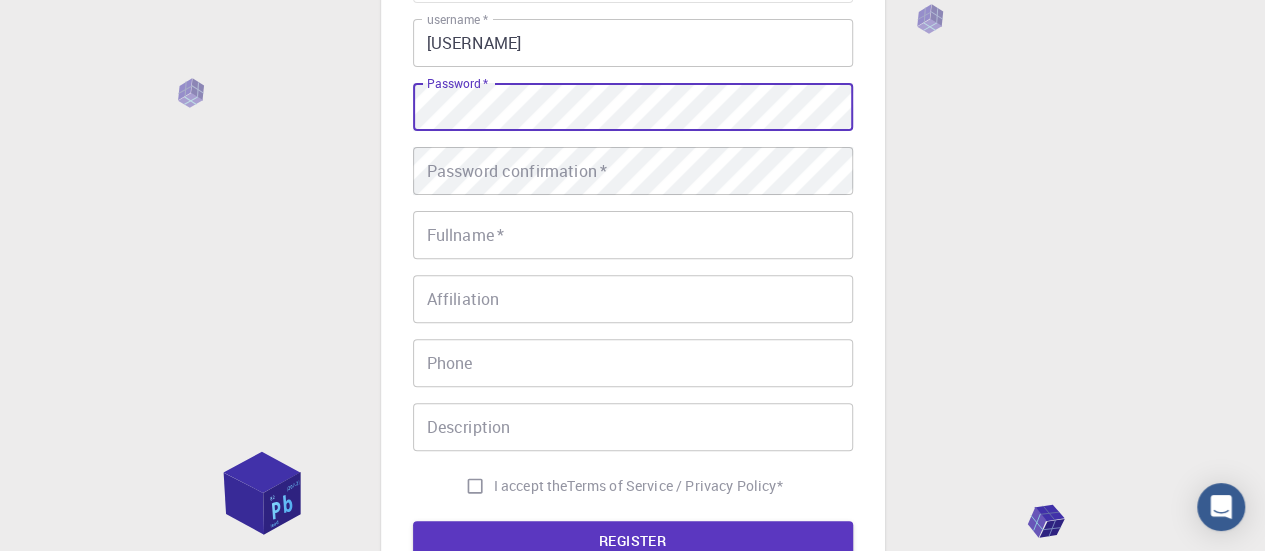 scroll, scrollTop: 238, scrollLeft: 0, axis: vertical 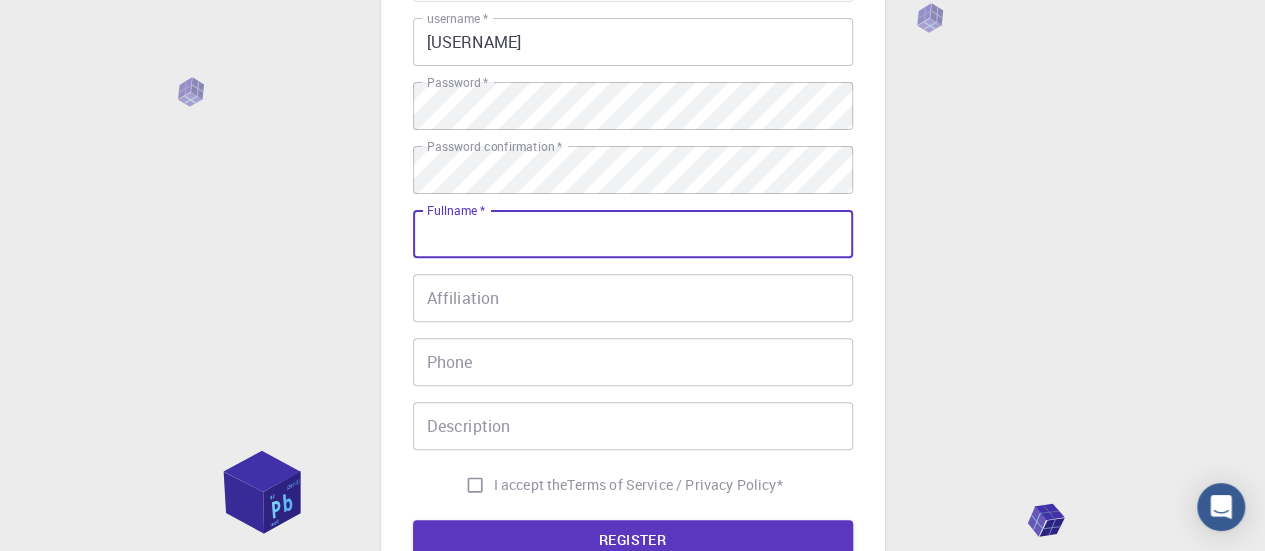 click on "Fullname   *" at bounding box center (633, 234) 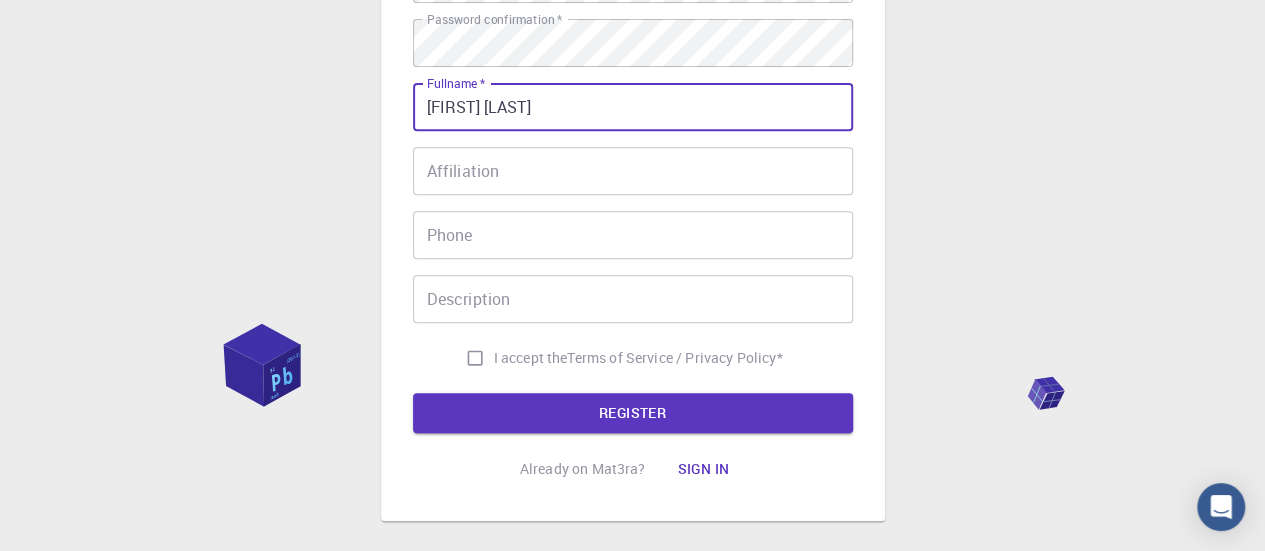 scroll, scrollTop: 380, scrollLeft: 0, axis: vertical 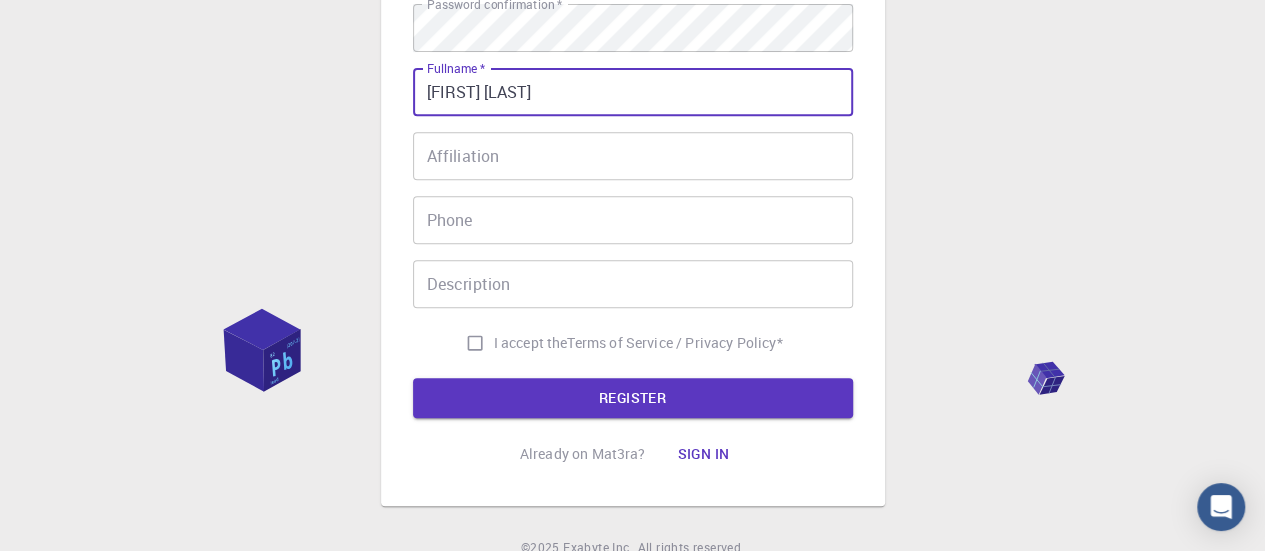 type on "[FIRST] [LAST]" 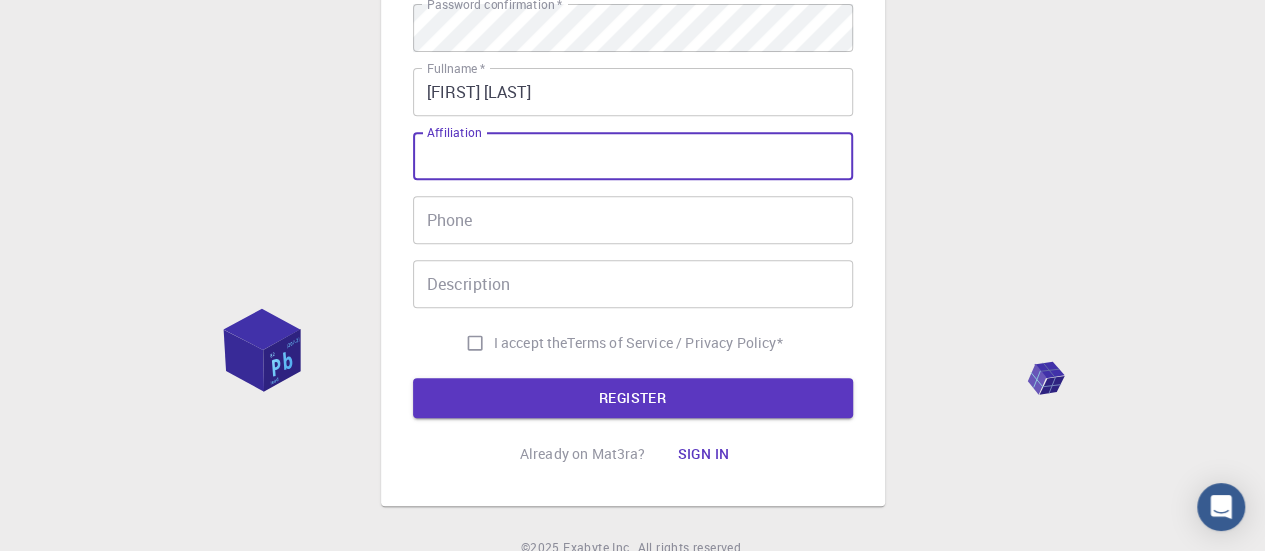 click on "Affiliation" at bounding box center [633, 156] 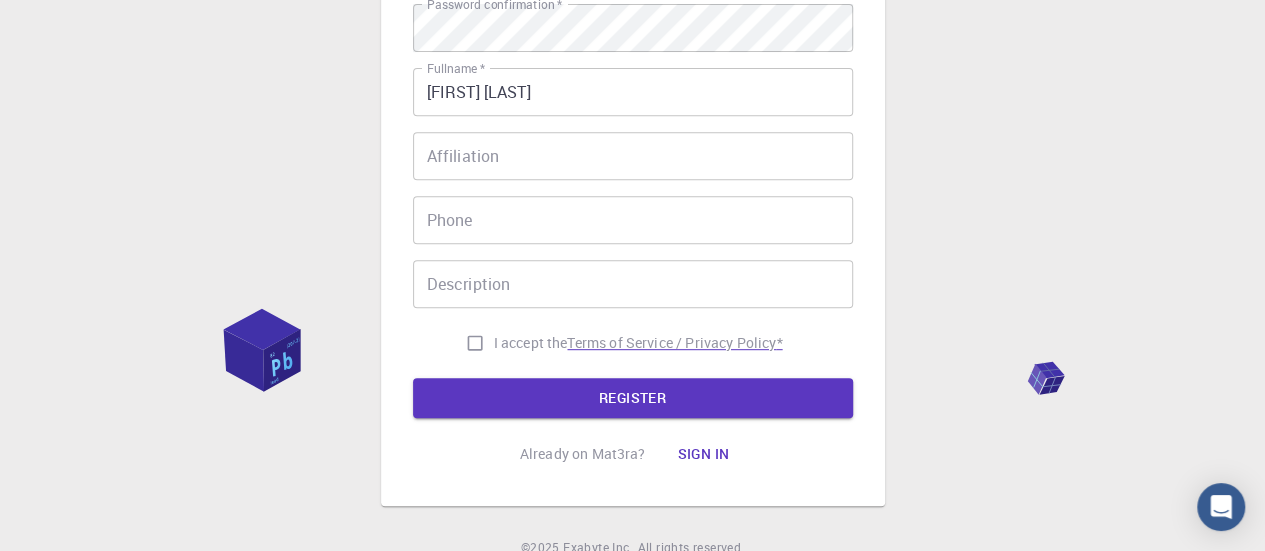 click on "Terms of Service / Privacy Policy  *" at bounding box center [674, 343] 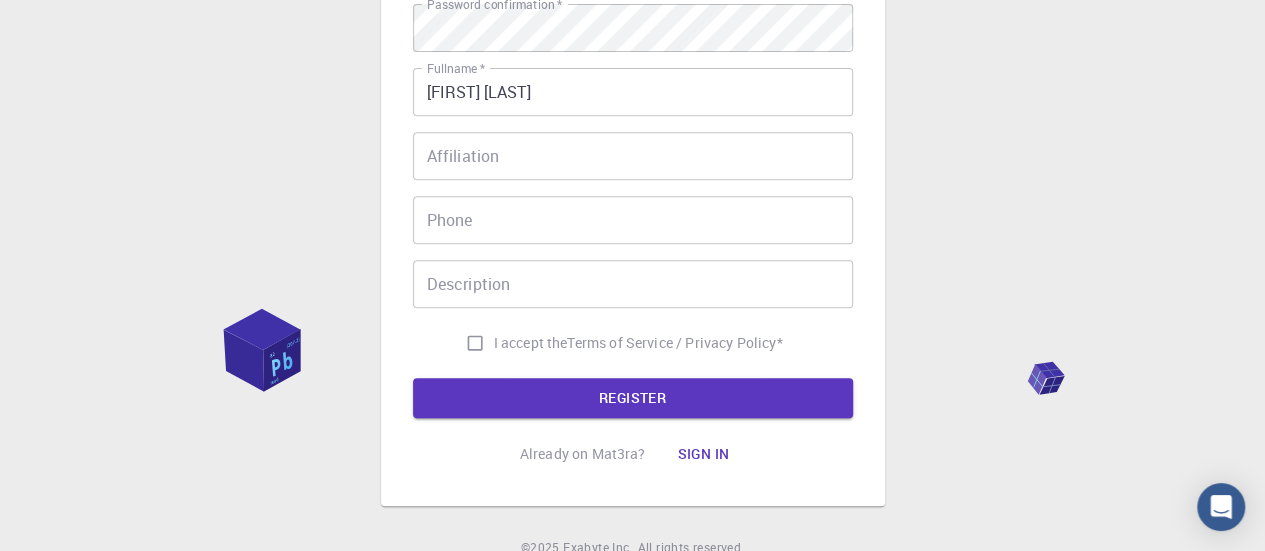 click on "I accept the" at bounding box center (531, 343) 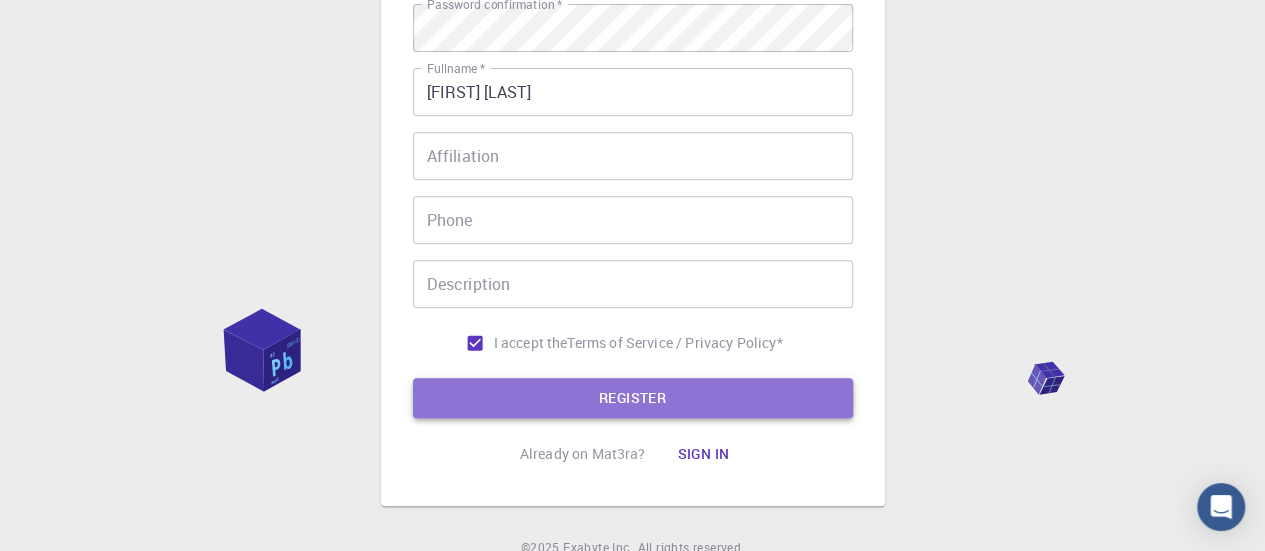 click on "REGISTER" at bounding box center [633, 398] 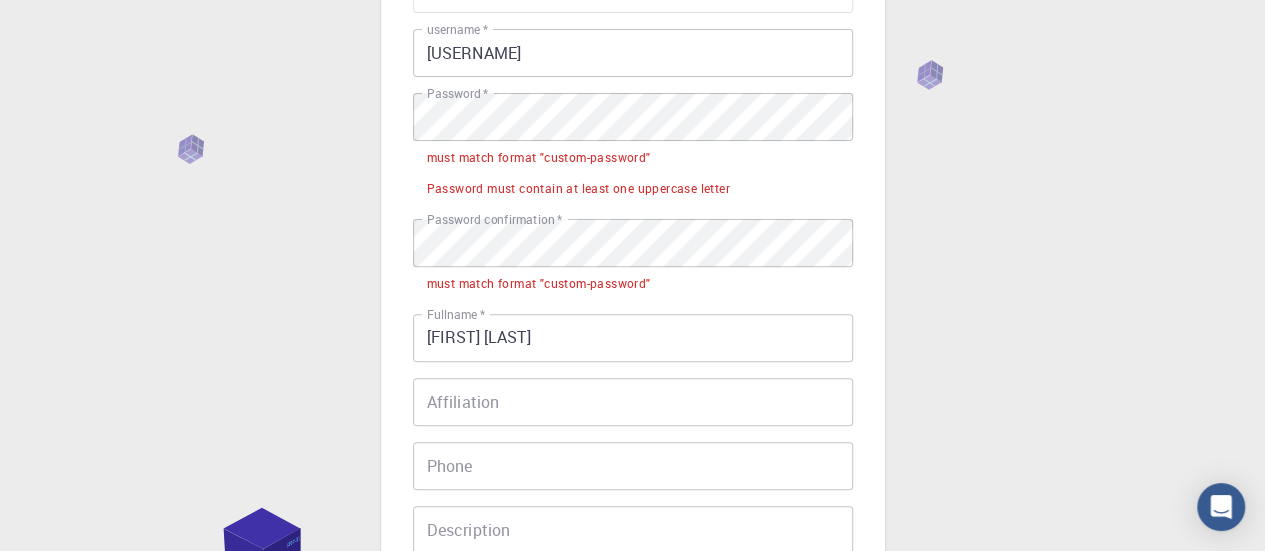 scroll, scrollTop: 226, scrollLeft: 0, axis: vertical 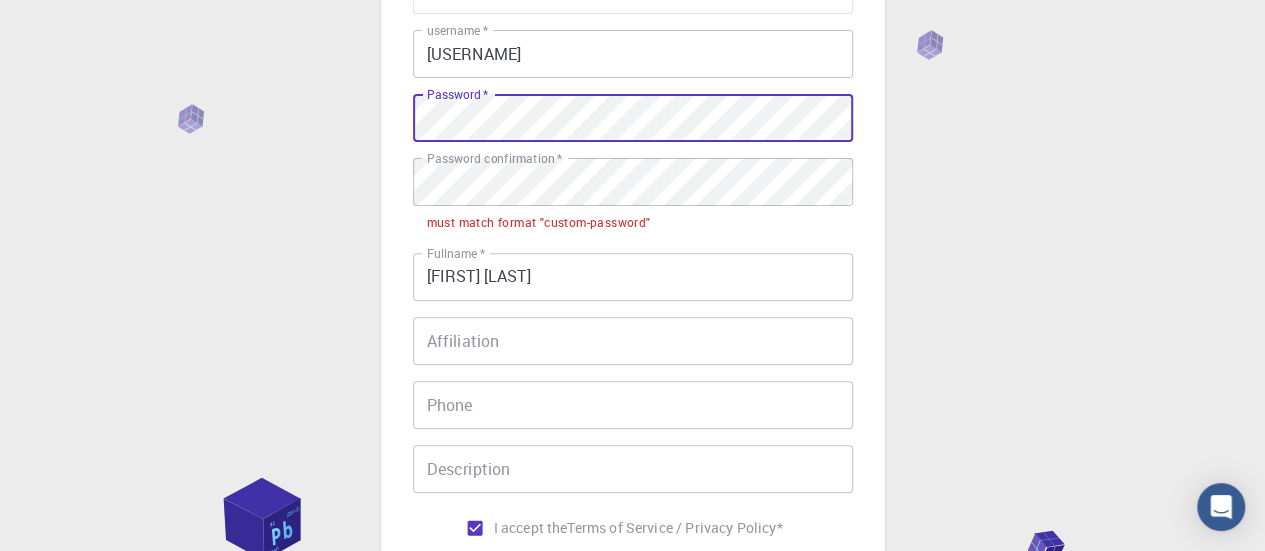click on "REGISTER" at bounding box center [633, 583] 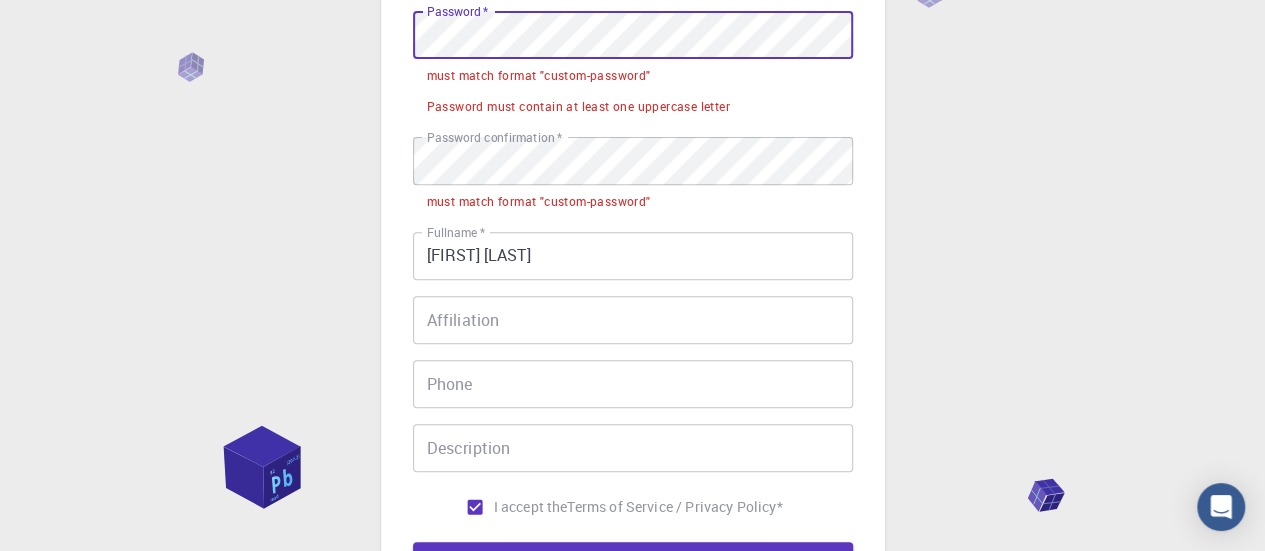 scroll, scrollTop: 310, scrollLeft: 0, axis: vertical 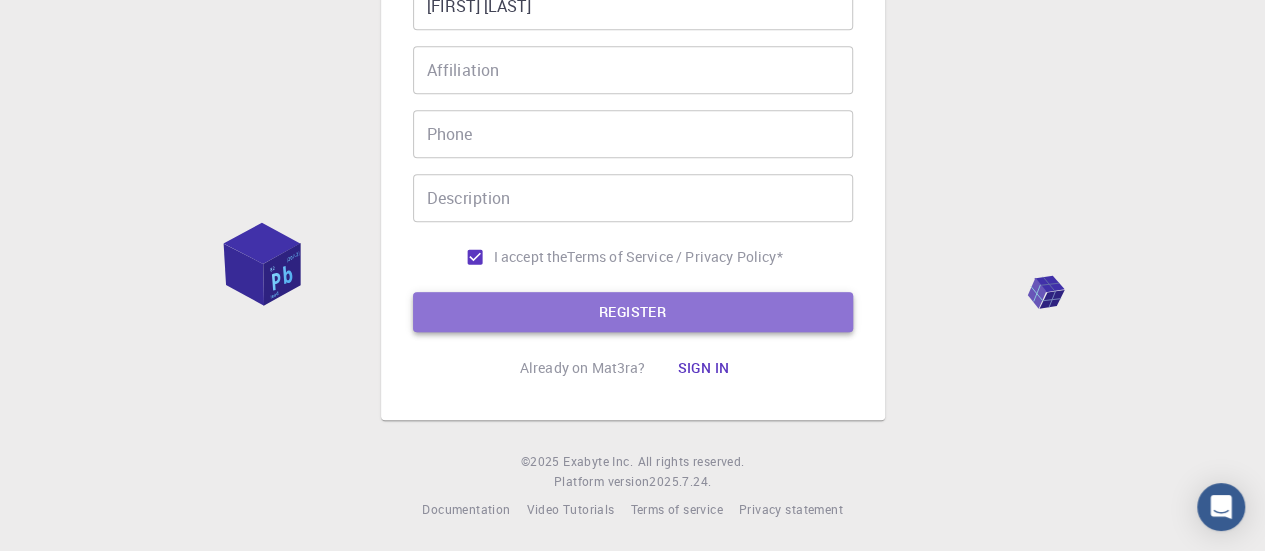 click on "REGISTER" at bounding box center [633, 312] 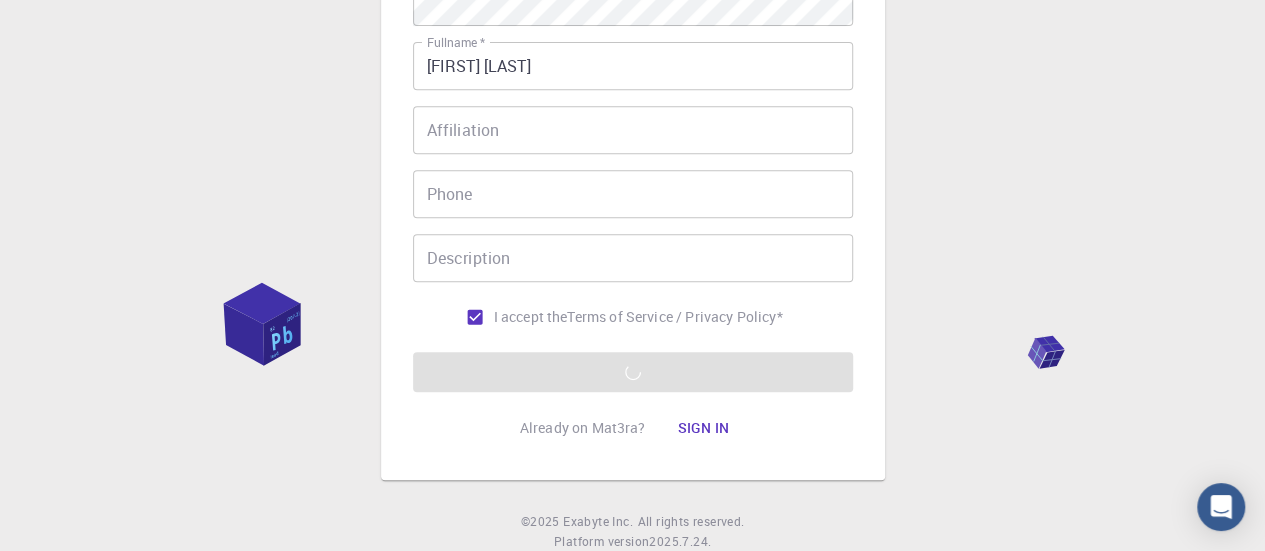 scroll, scrollTop: 406, scrollLeft: 0, axis: vertical 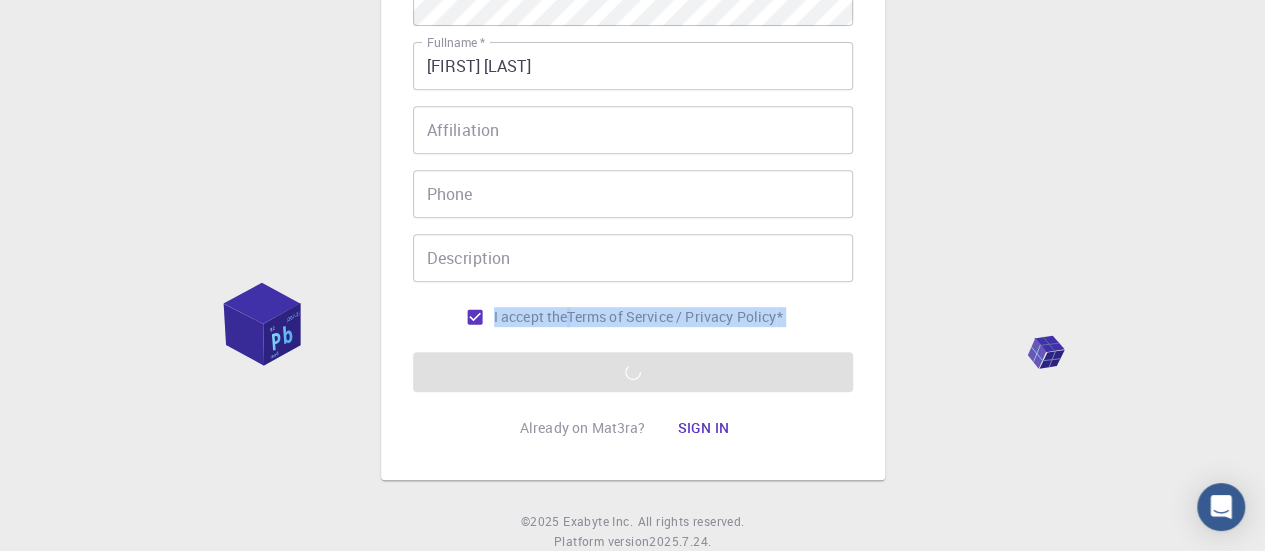 drag, startPoint x: 701, startPoint y: 366, endPoint x: 441, endPoint y: 328, distance: 262.76224 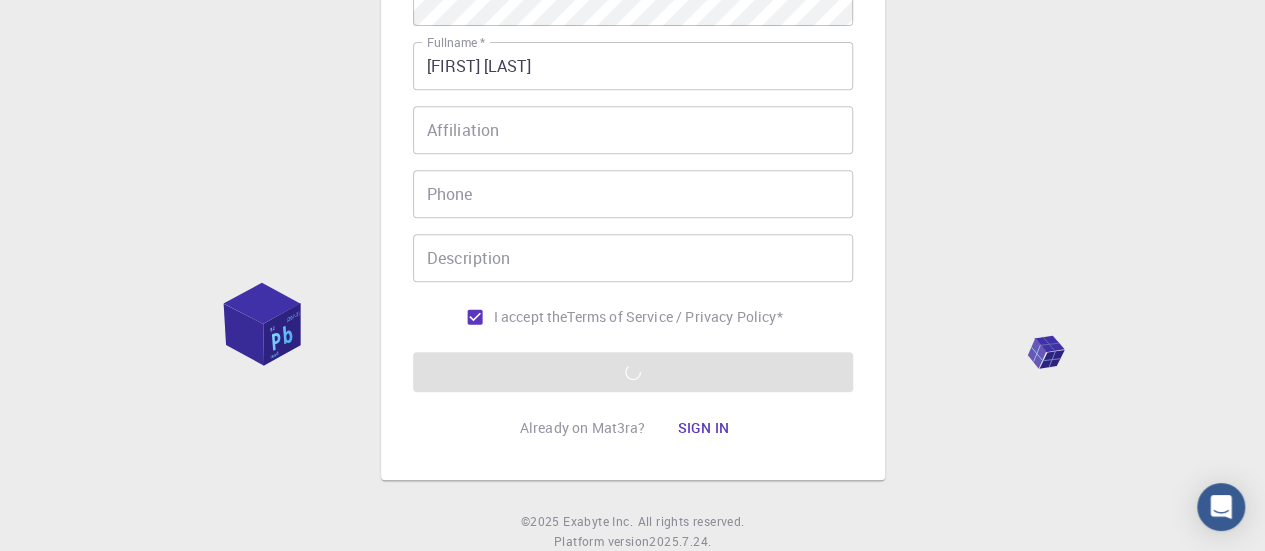 click on "I accept the  Terms of Service / Privacy Policy  *" at bounding box center (633, 317) 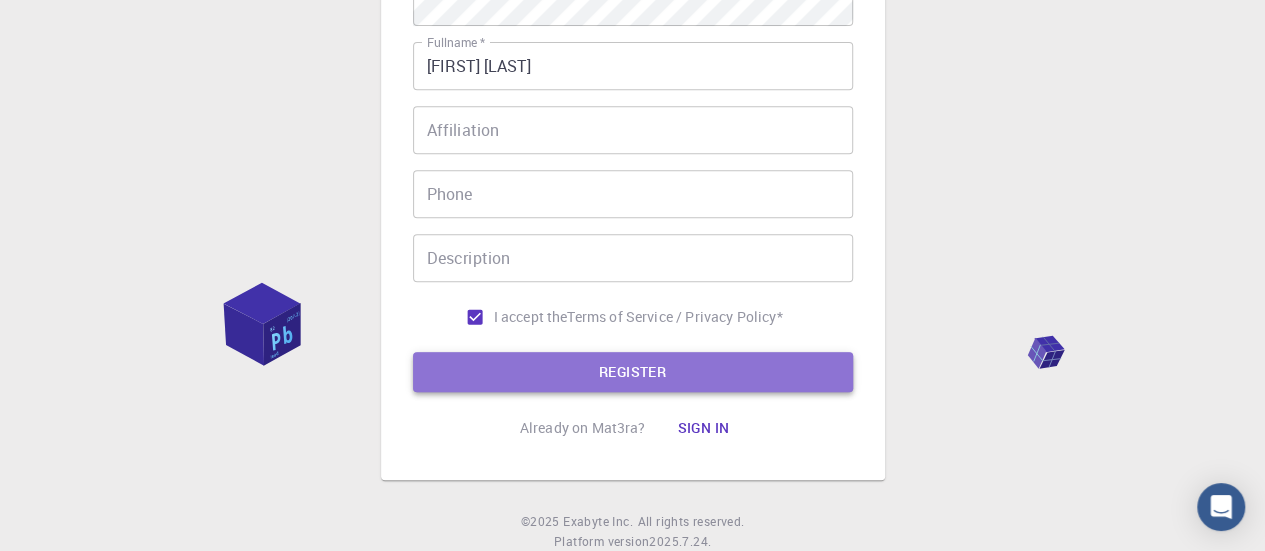 click on "REGISTER" at bounding box center (633, 372) 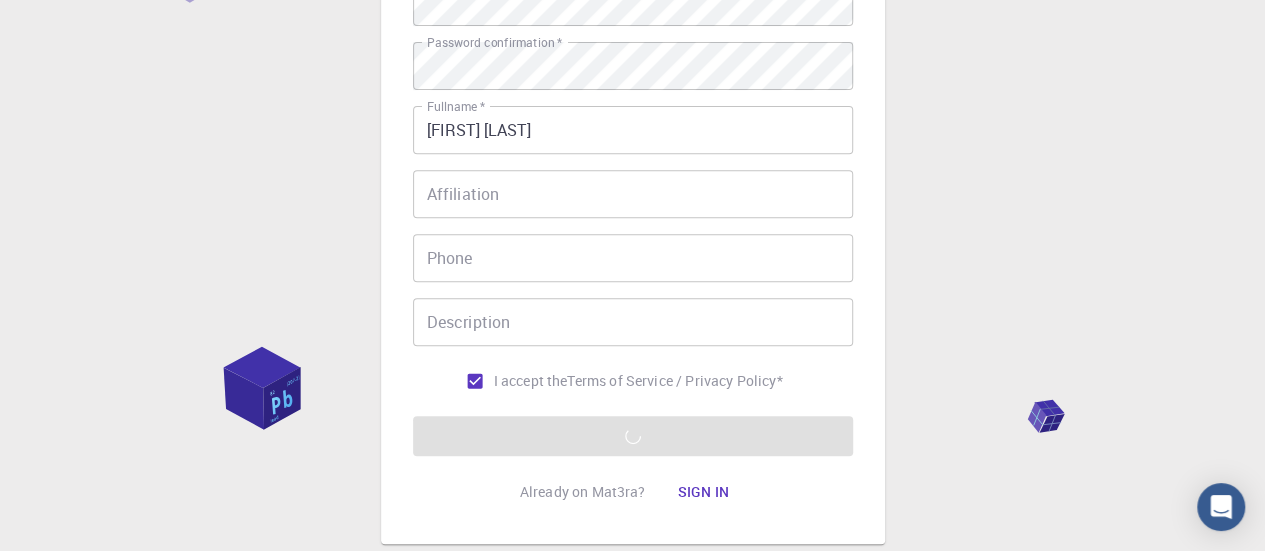 scroll, scrollTop: 358, scrollLeft: 0, axis: vertical 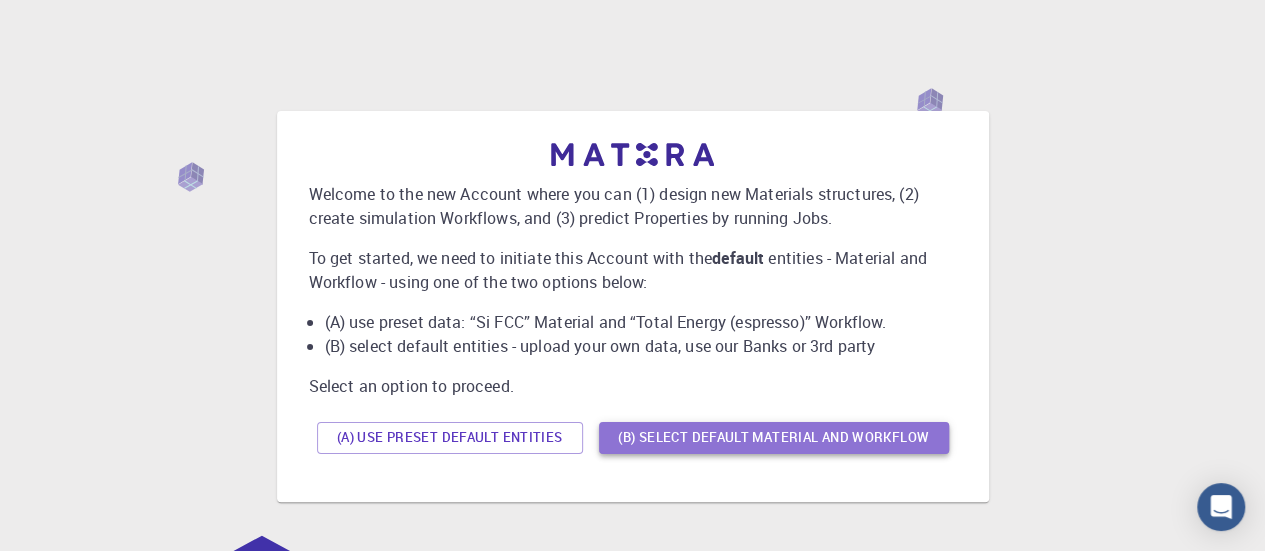 click on "(B) Select default material and workflow" at bounding box center [774, 438] 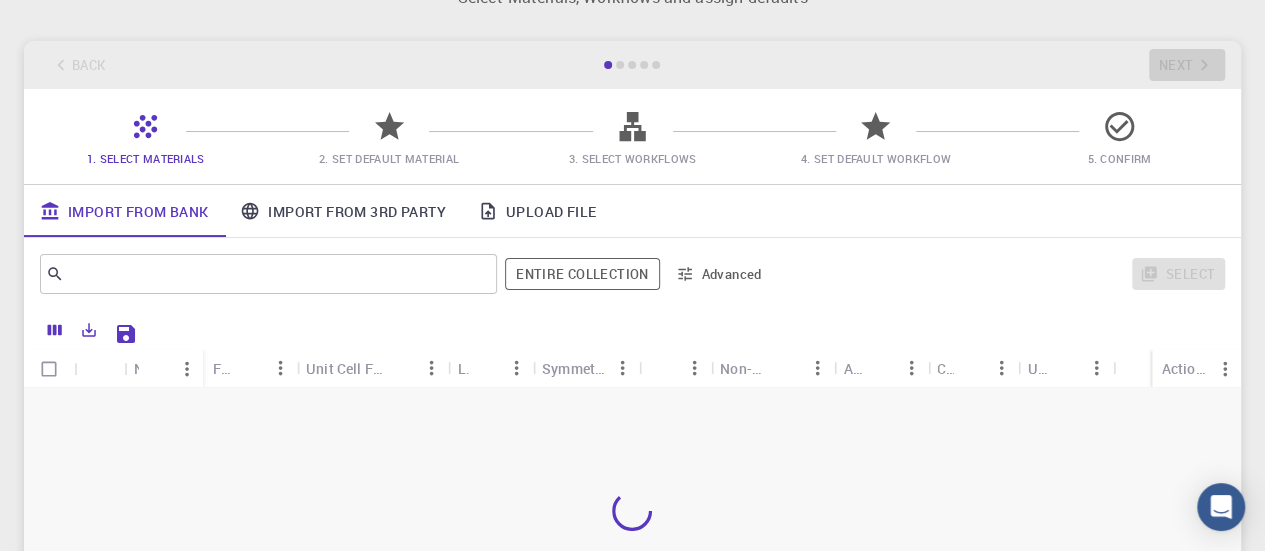 scroll, scrollTop: 0, scrollLeft: 0, axis: both 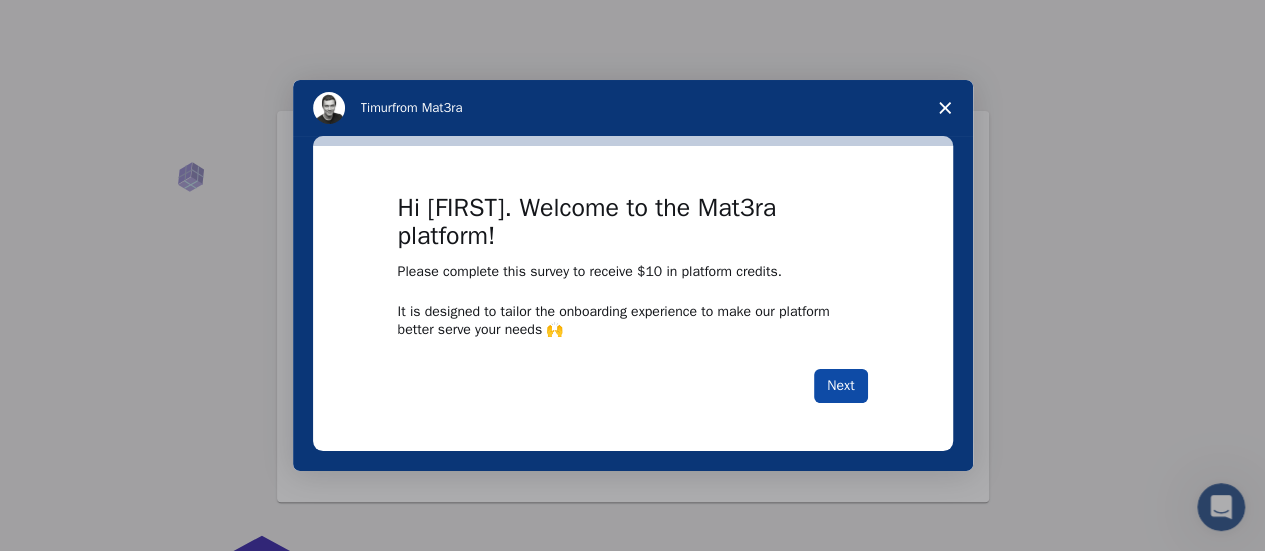 click on "Next" at bounding box center (840, 386) 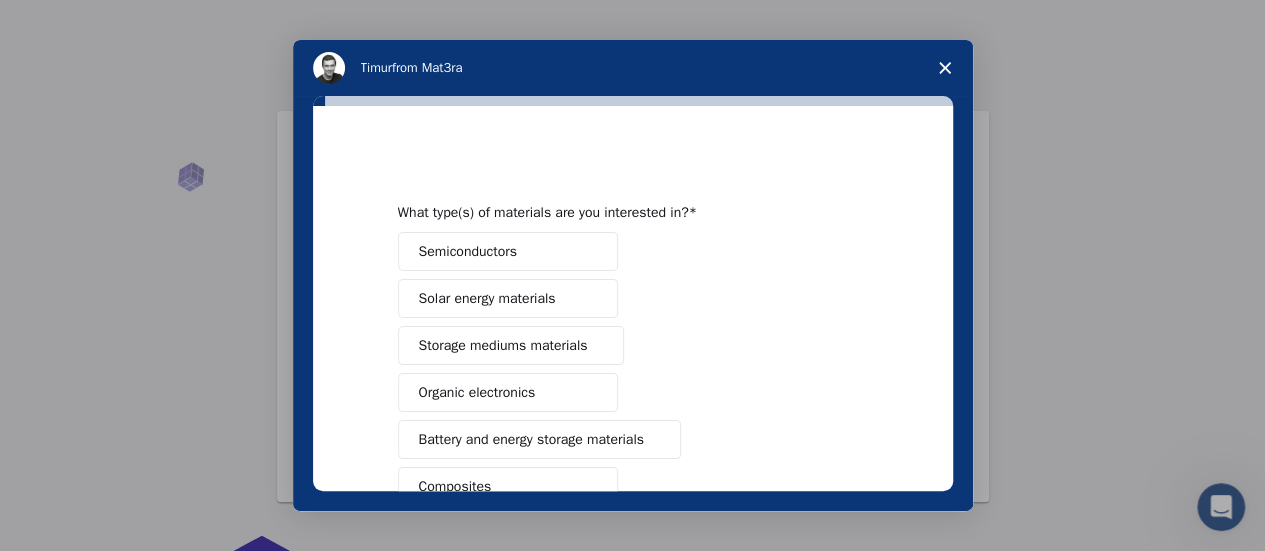scroll, scrollTop: 406, scrollLeft: 0, axis: vertical 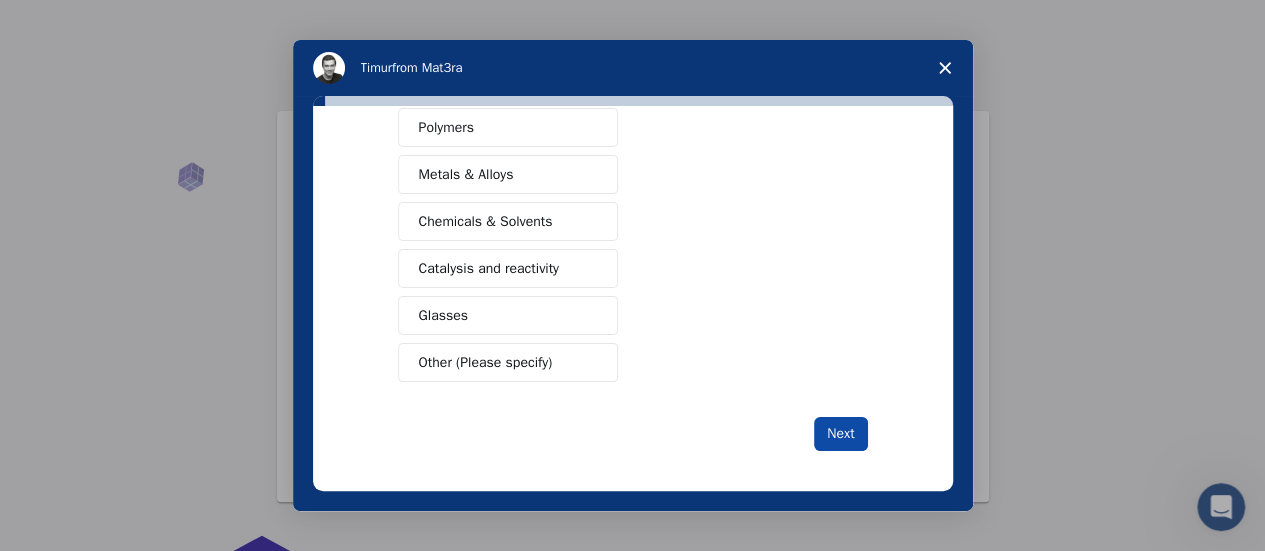 click on "Next" at bounding box center [840, 434] 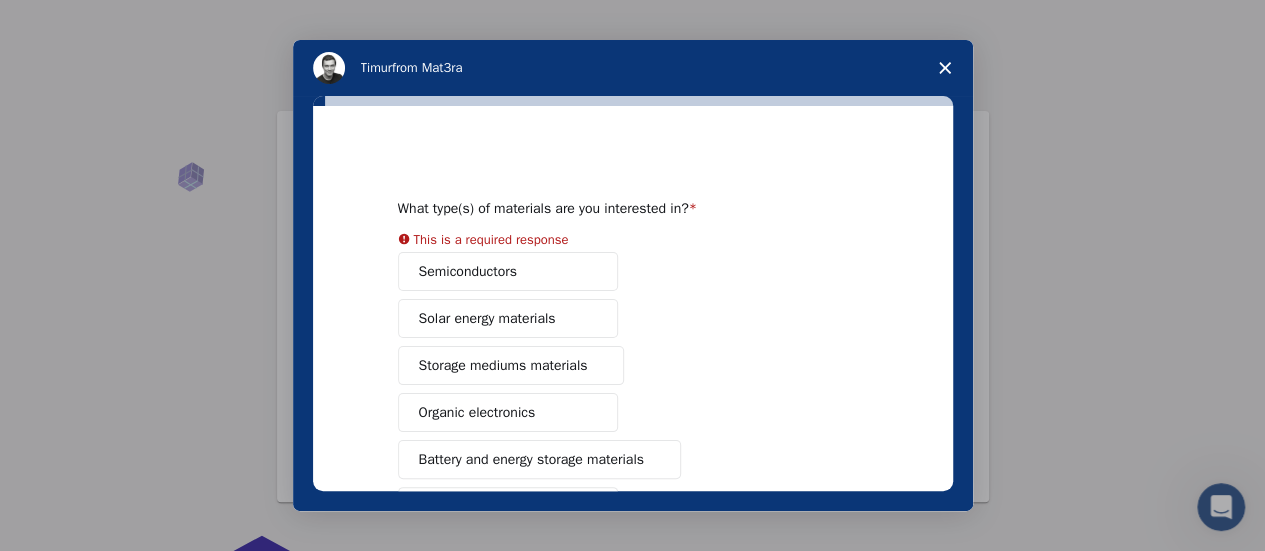 scroll, scrollTop: 2, scrollLeft: 0, axis: vertical 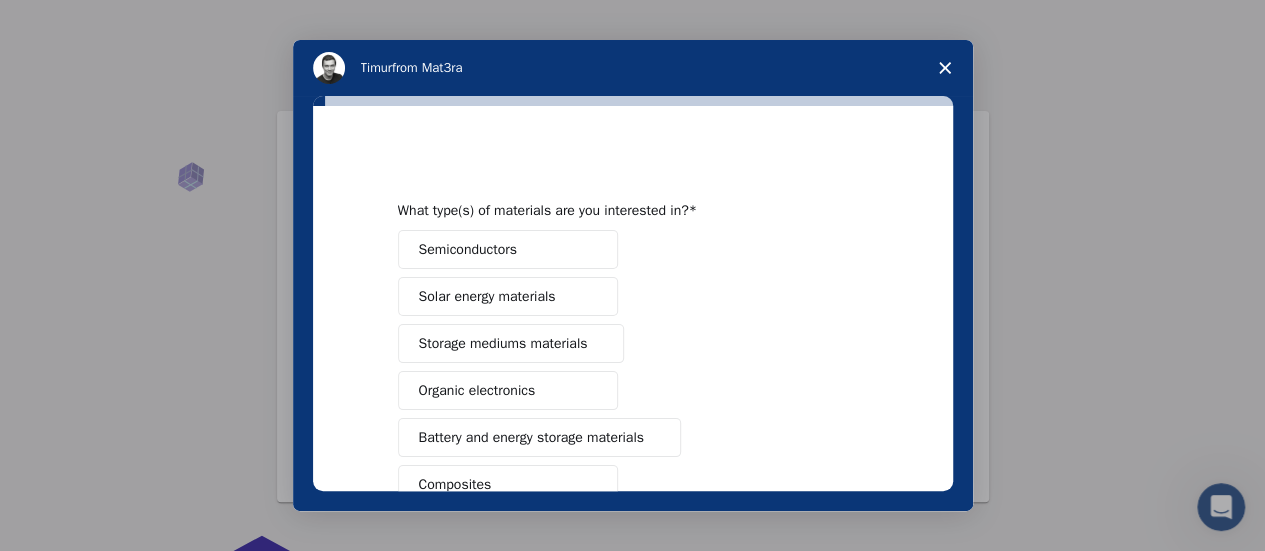 click on "Semiconductors" at bounding box center [508, 249] 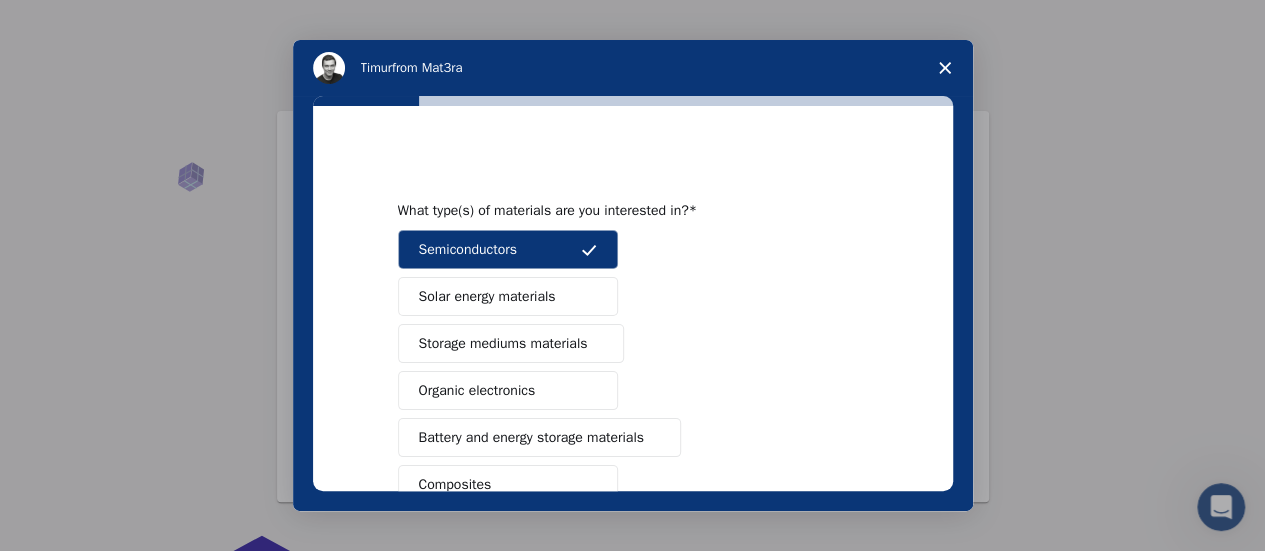 click on "Solar energy materials" at bounding box center (487, 296) 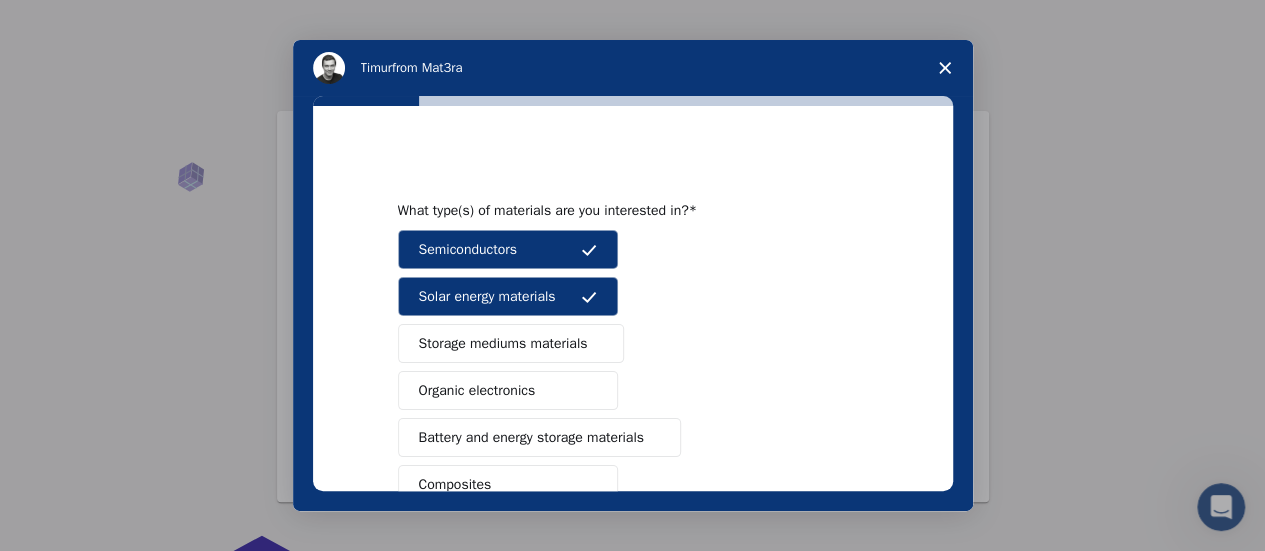 click on "Storage mediums materials" at bounding box center [503, 343] 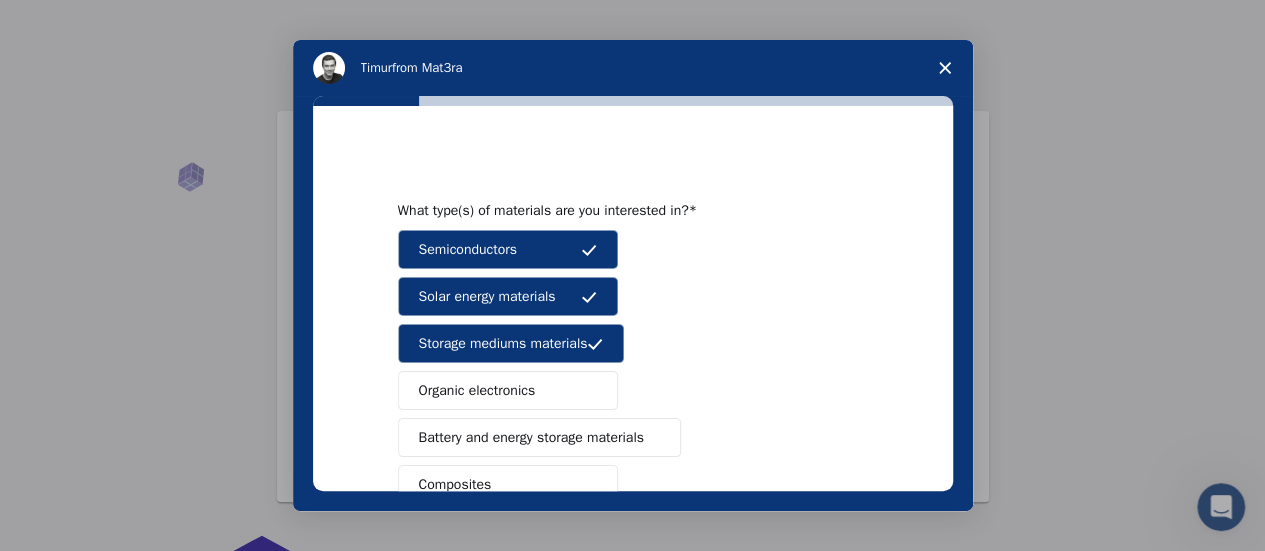 click on "Organic electronics" at bounding box center [508, 390] 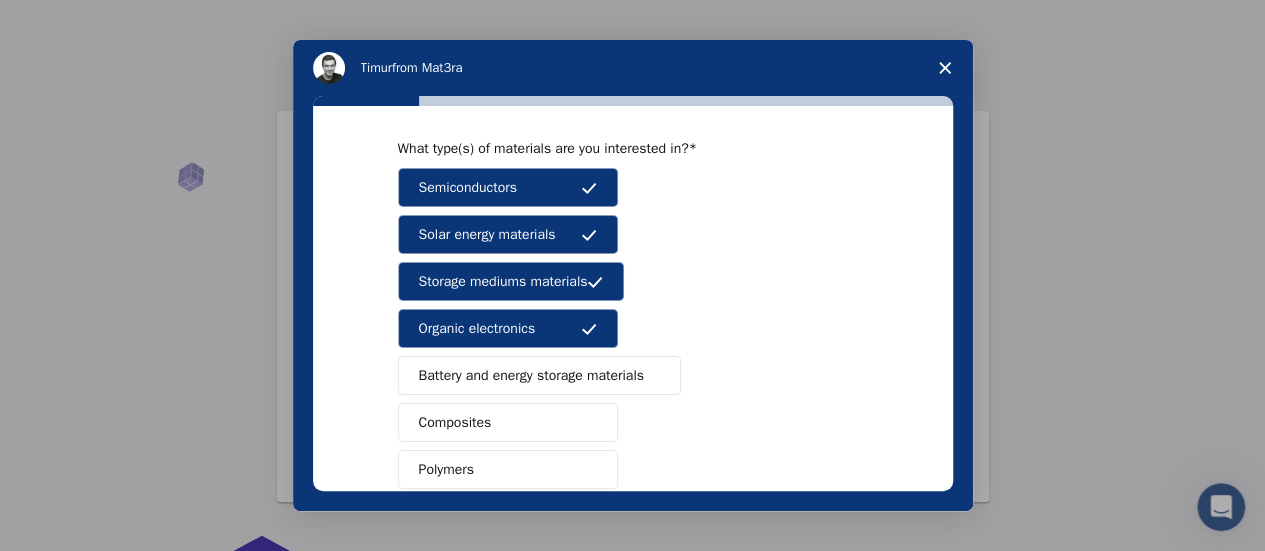 scroll, scrollTop: 72, scrollLeft: 0, axis: vertical 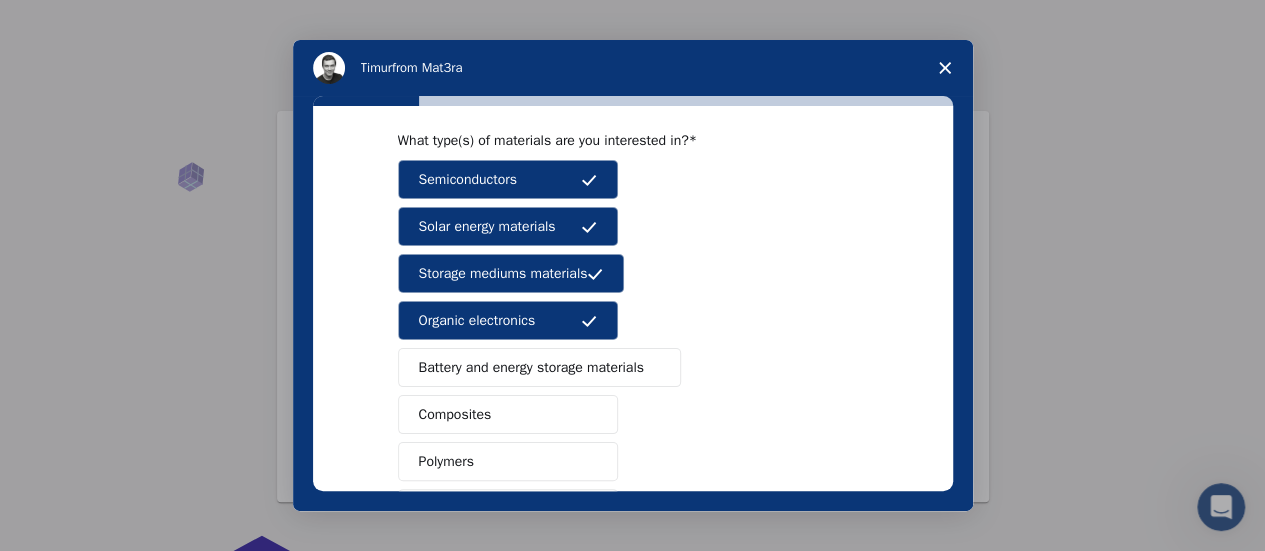 click on "Battery and energy storage materials" at bounding box center [539, 367] 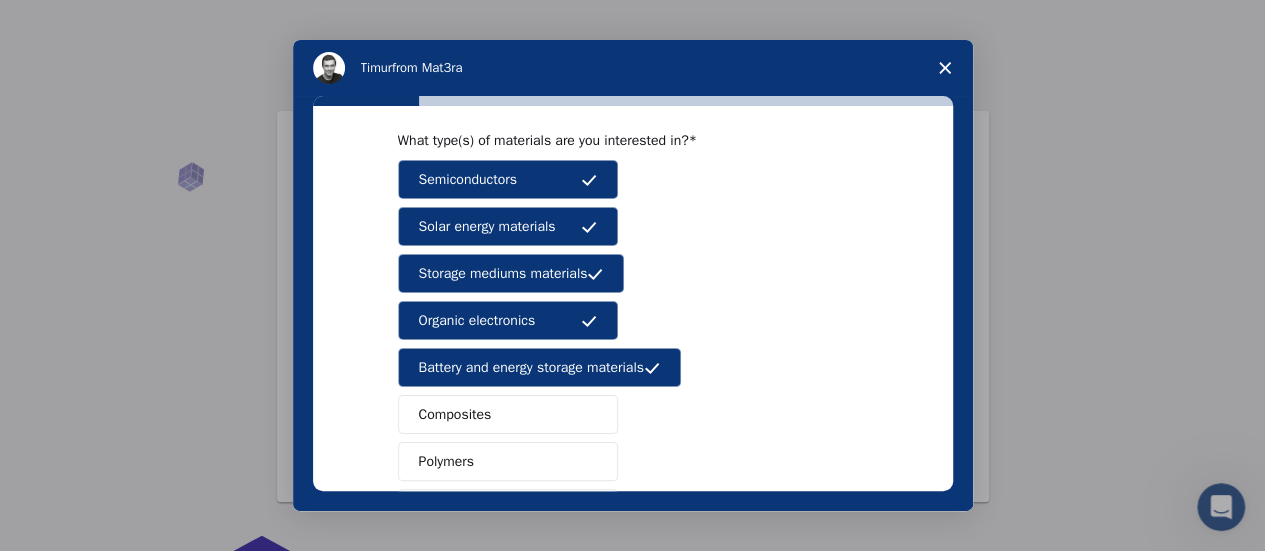 click on "Battery and energy storage materials" at bounding box center [539, 367] 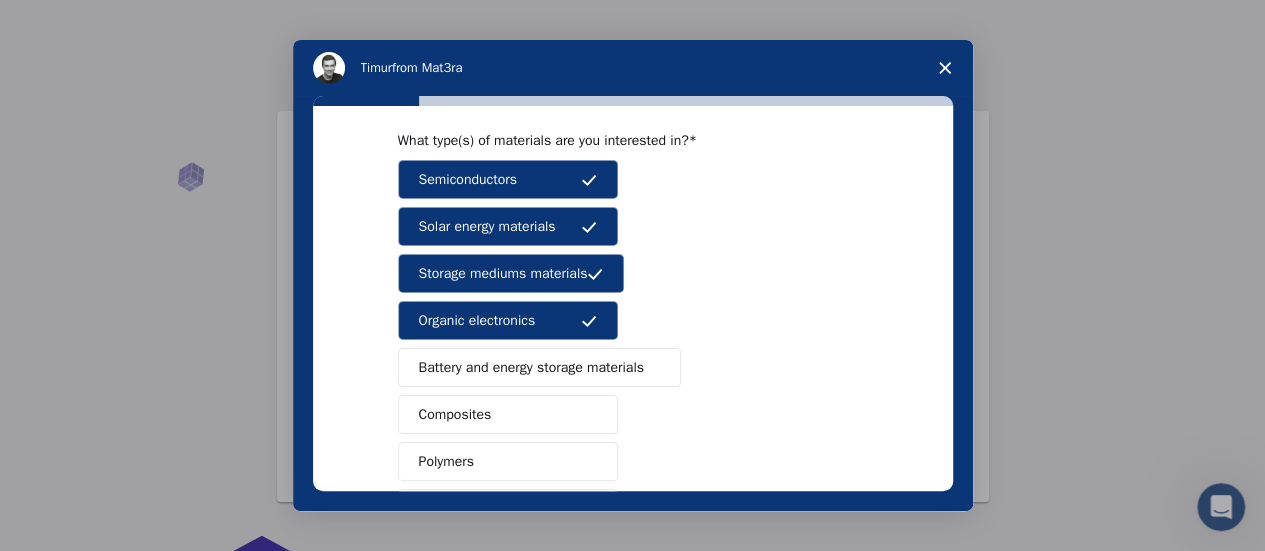 click on "Battery and energy storage materials" at bounding box center (539, 367) 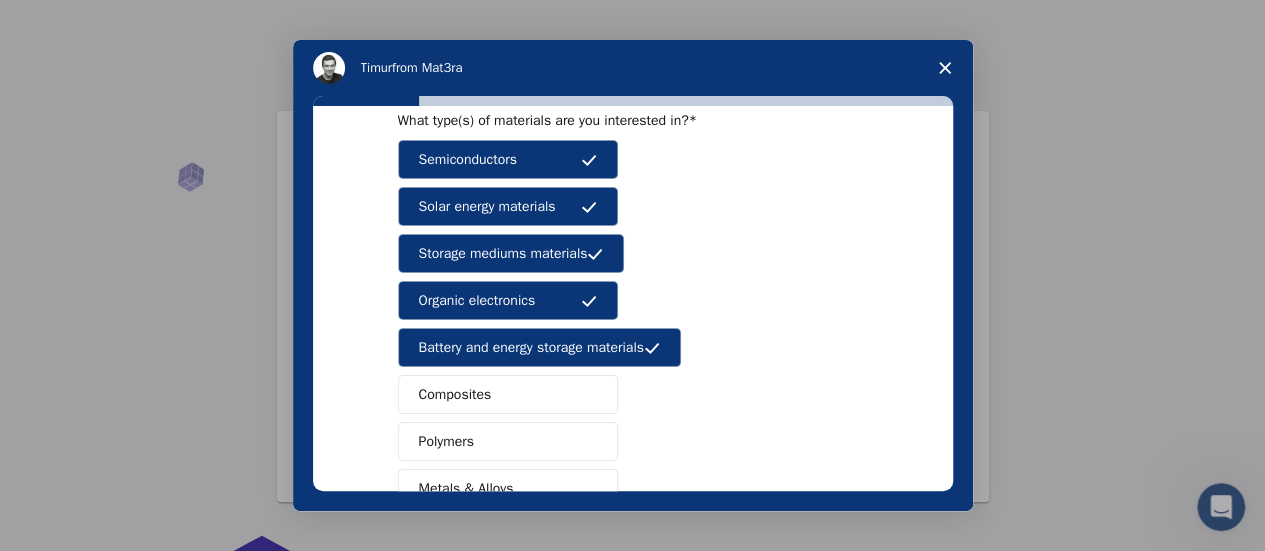 scroll, scrollTop: 100, scrollLeft: 0, axis: vertical 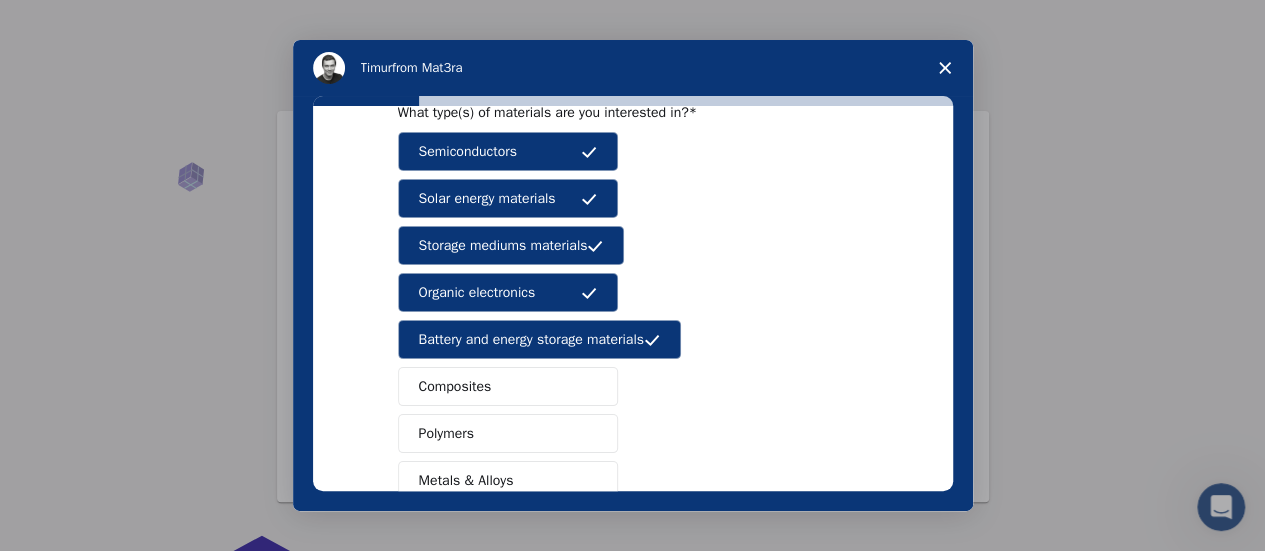 click on "Composites" at bounding box center (508, 386) 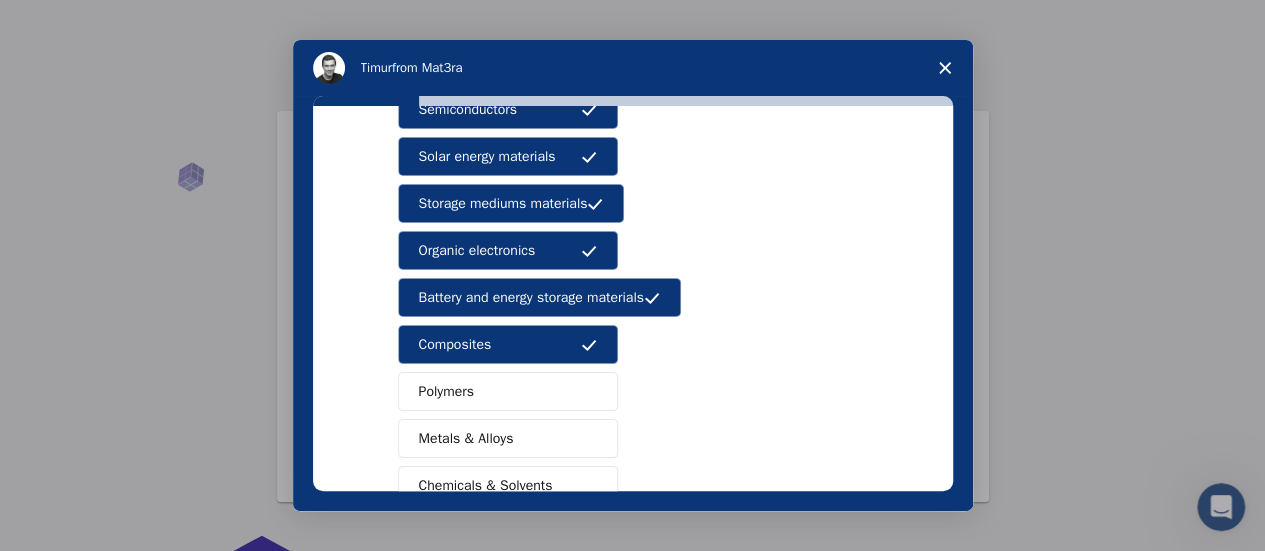 click on "Polymers" at bounding box center (508, 391) 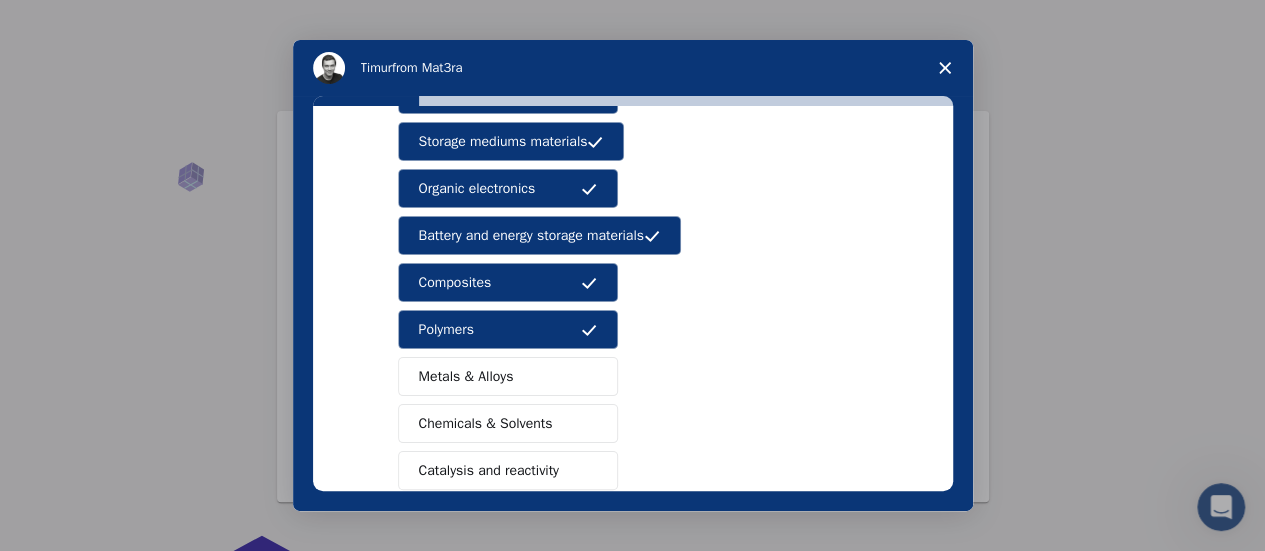 scroll, scrollTop: 206, scrollLeft: 0, axis: vertical 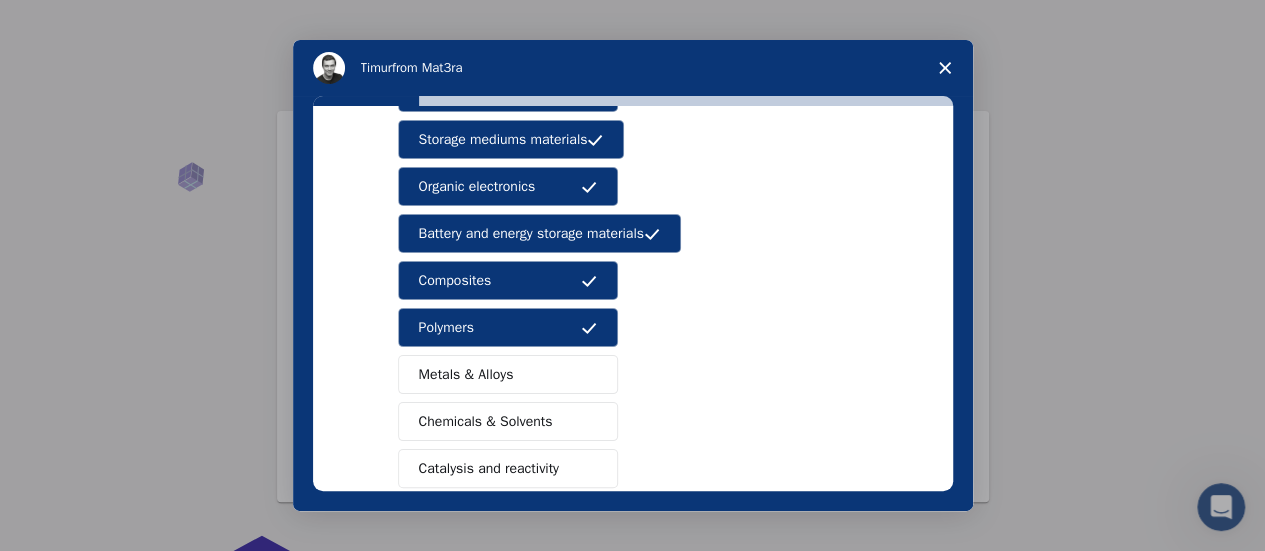 click on "Metals & Alloys" at bounding box center [508, 374] 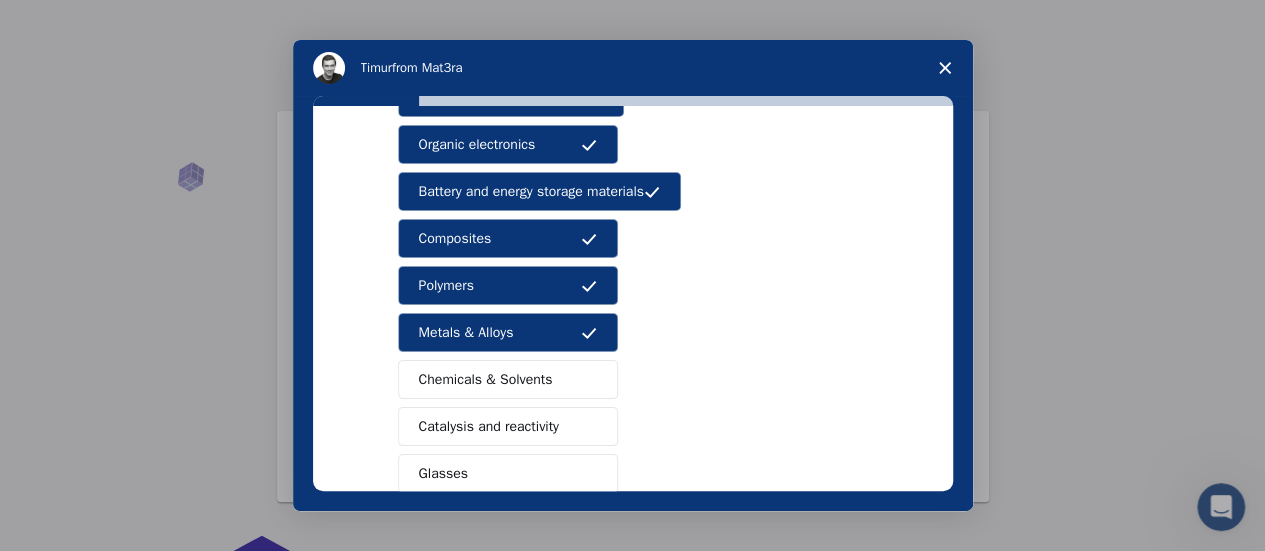 click on "Chemicals & Solvents" at bounding box center (508, 379) 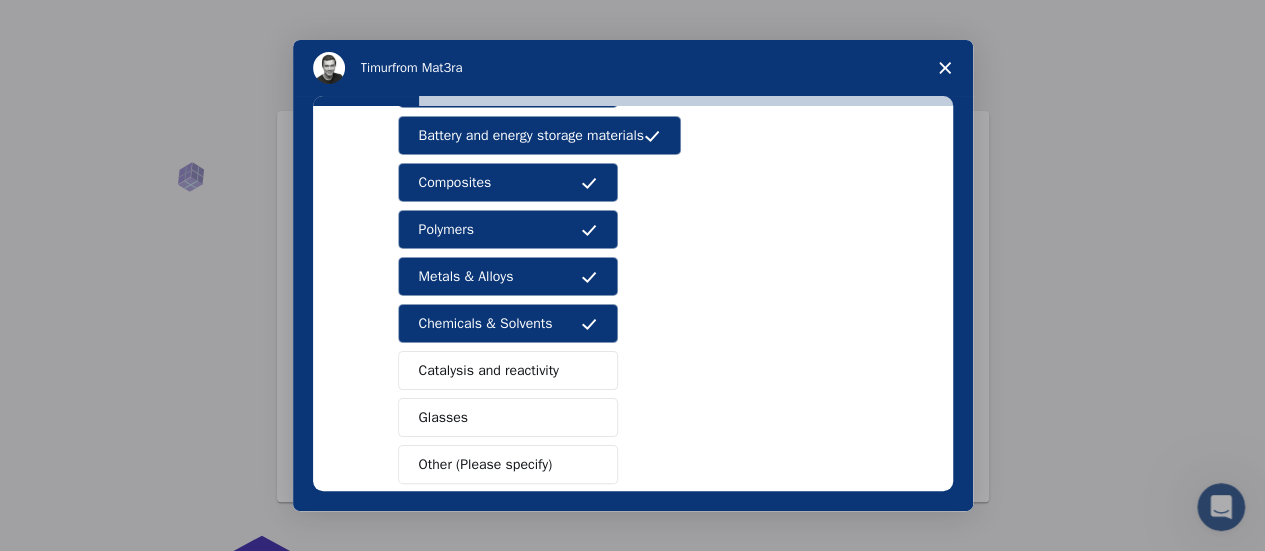 scroll, scrollTop: 308, scrollLeft: 0, axis: vertical 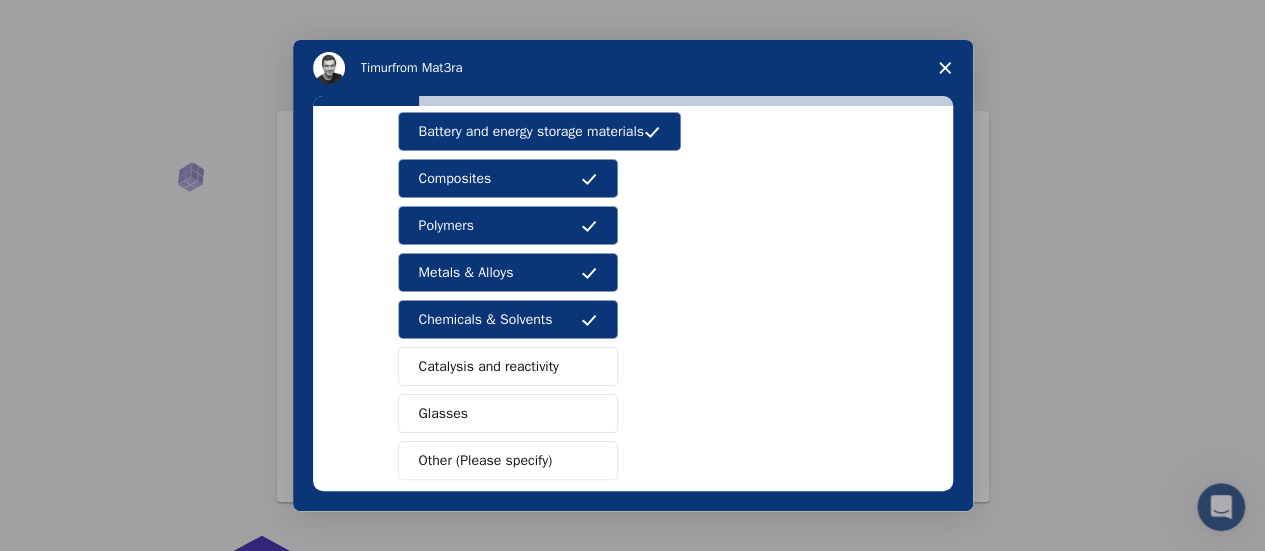 click on "Semiconductors Solar energy materials Storage mediums materials Organic electronics Battery and energy storage materials Composites Polymers Metals & Alloys Chemicals & Solvents Catalysis and reactivity Glasses Other (Please specify)" at bounding box center (633, 202) 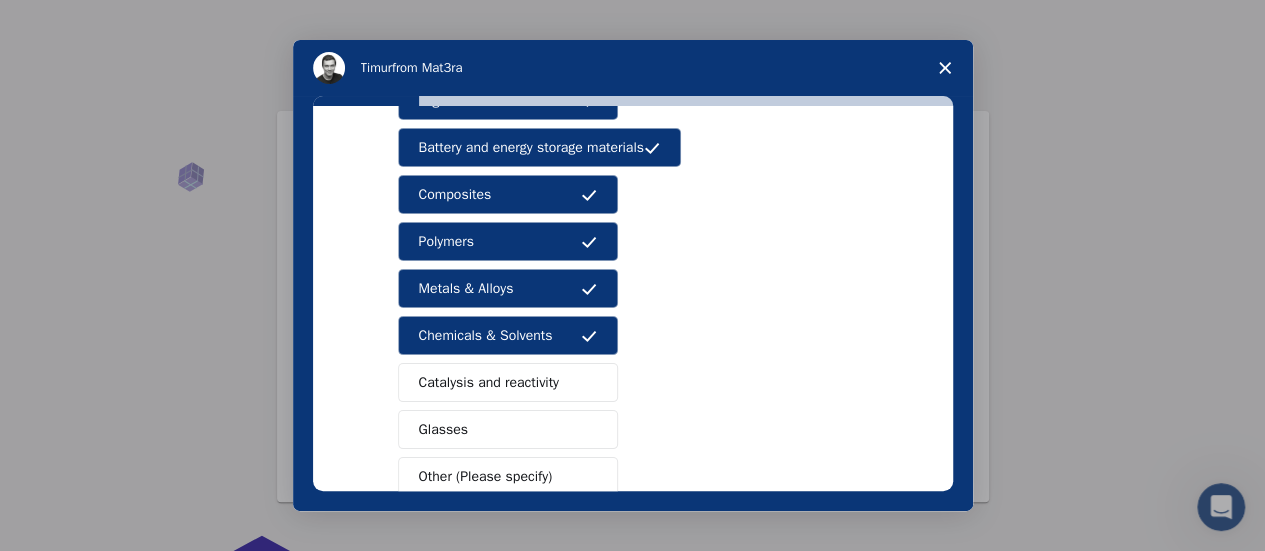 scroll, scrollTop: 292, scrollLeft: 0, axis: vertical 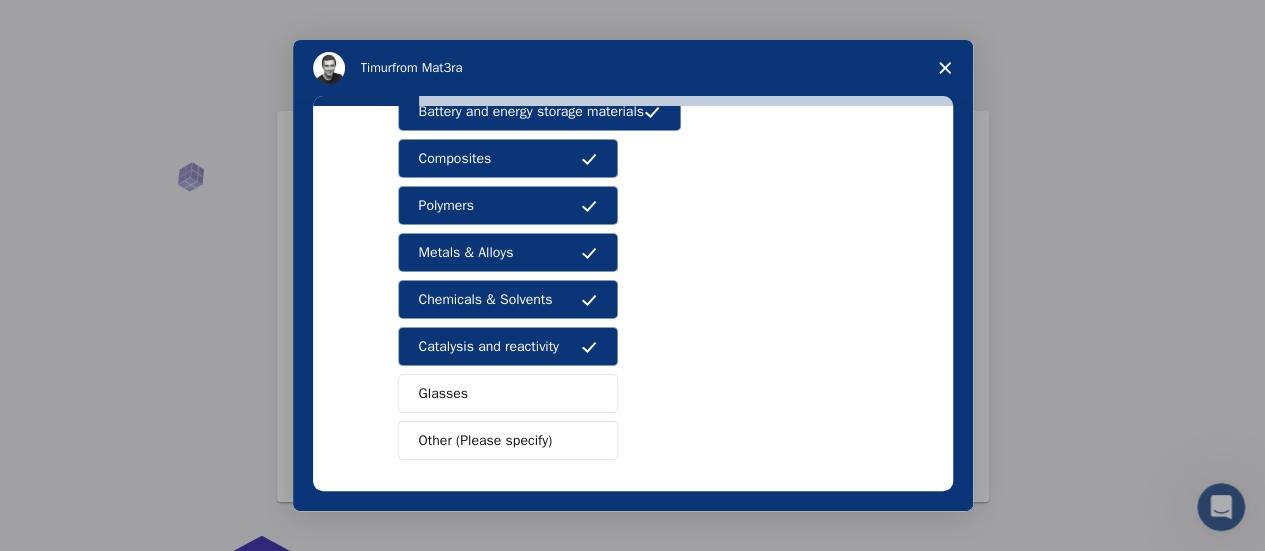 click on "Glasses" at bounding box center [508, 393] 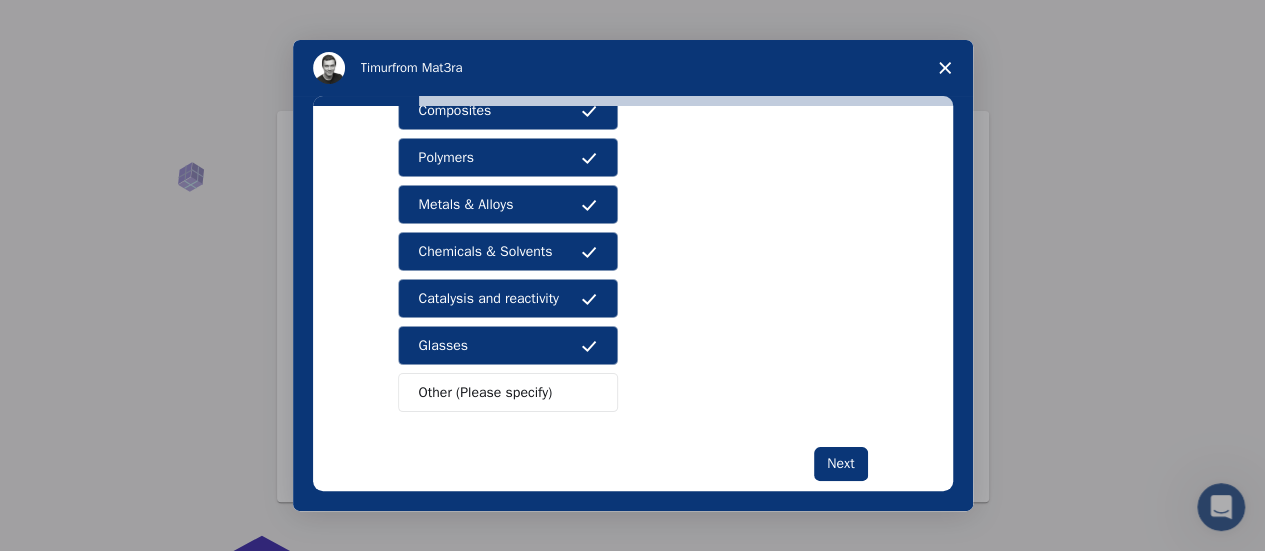 scroll, scrollTop: 378, scrollLeft: 0, axis: vertical 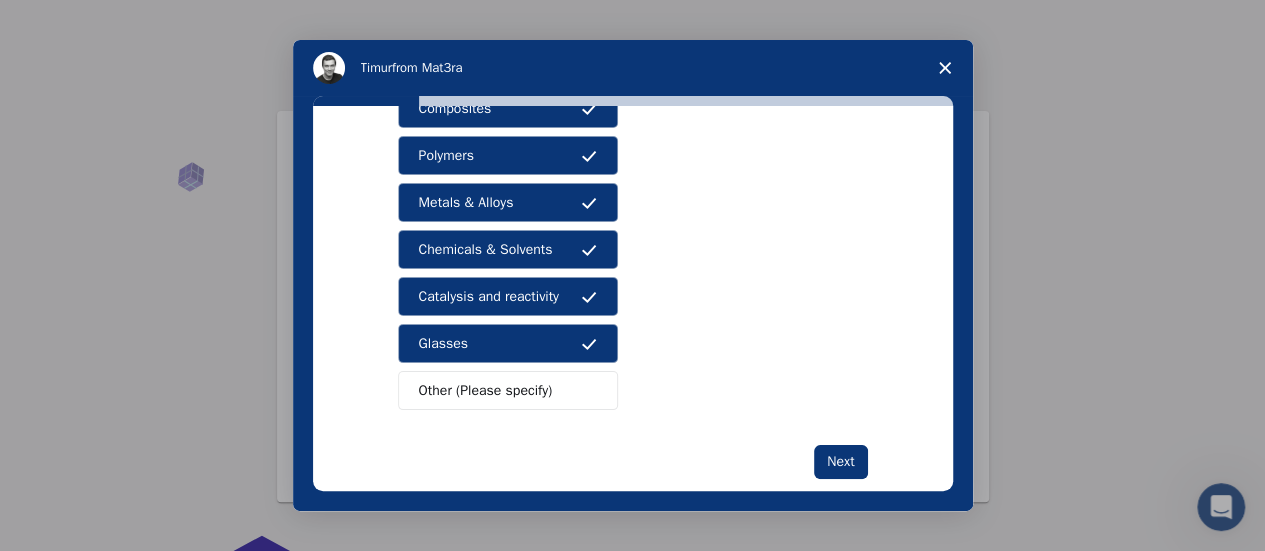 click on "Other (Please specify)" at bounding box center [508, 390] 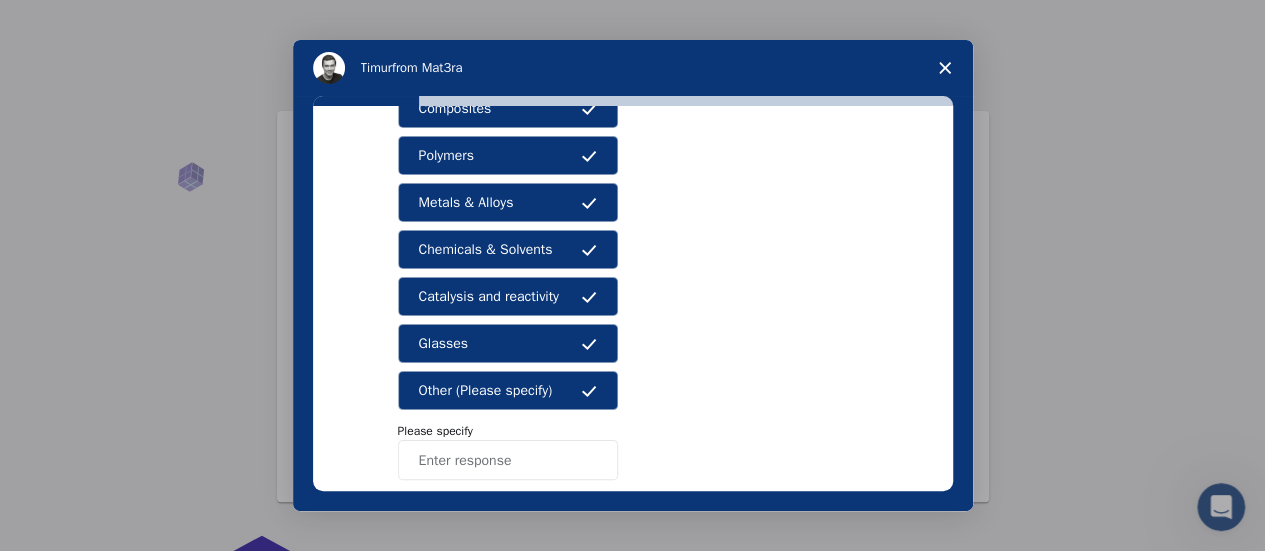 scroll, scrollTop: 476, scrollLeft: 0, axis: vertical 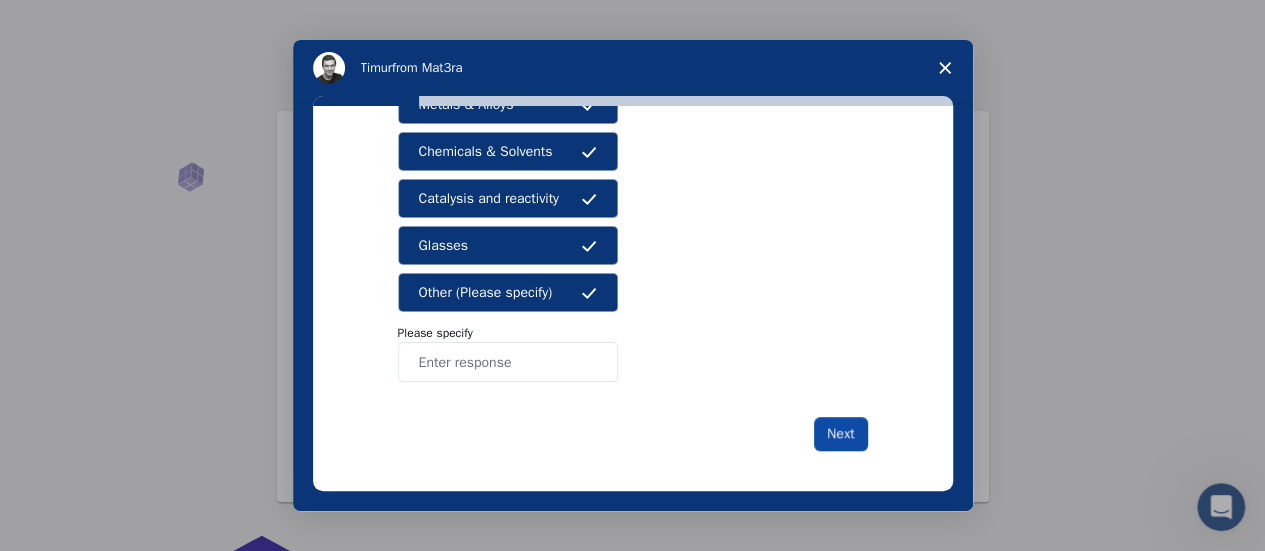 click on "Next" at bounding box center [840, 434] 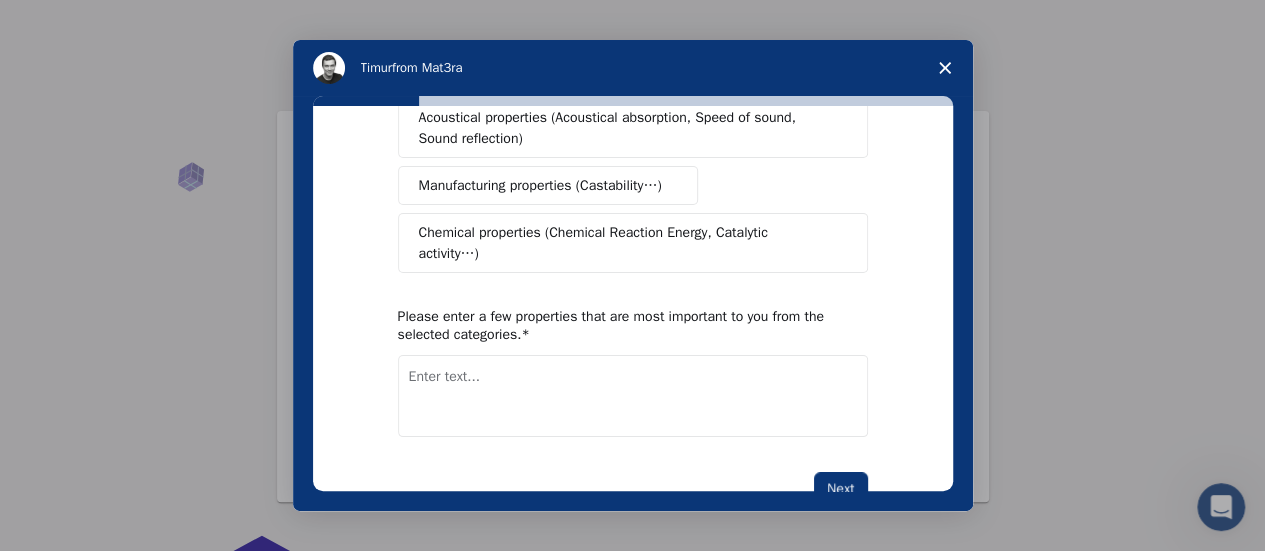 scroll, scrollTop: 0, scrollLeft: 0, axis: both 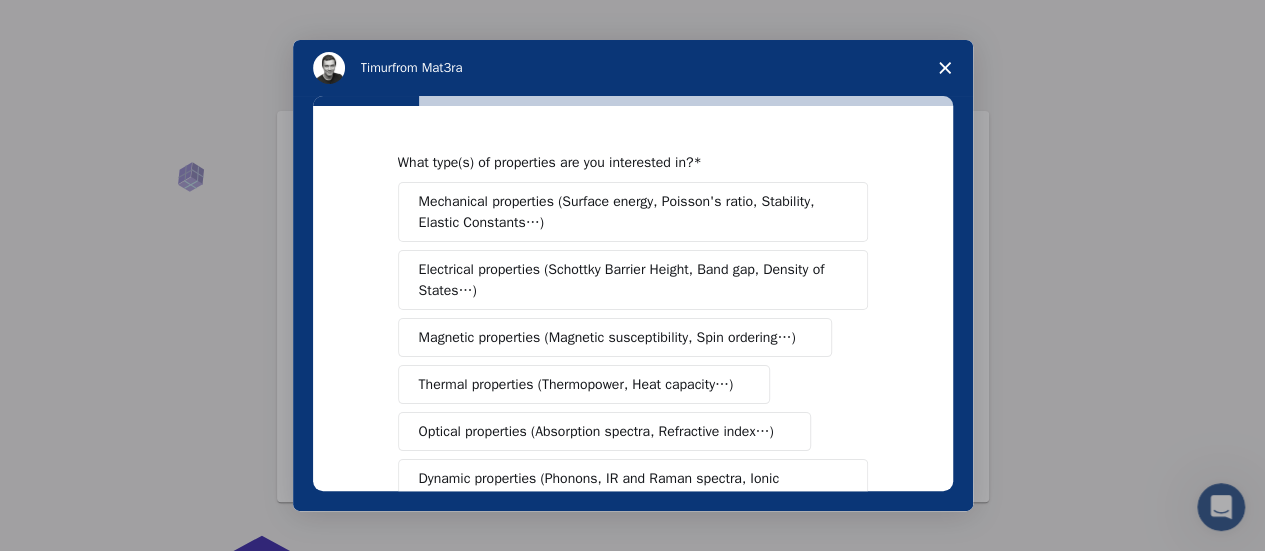 click on "Mechanical properties (Surface energy, Poisson's ratio, Stability, Elastic Constants…)" at bounding box center (626, 212) 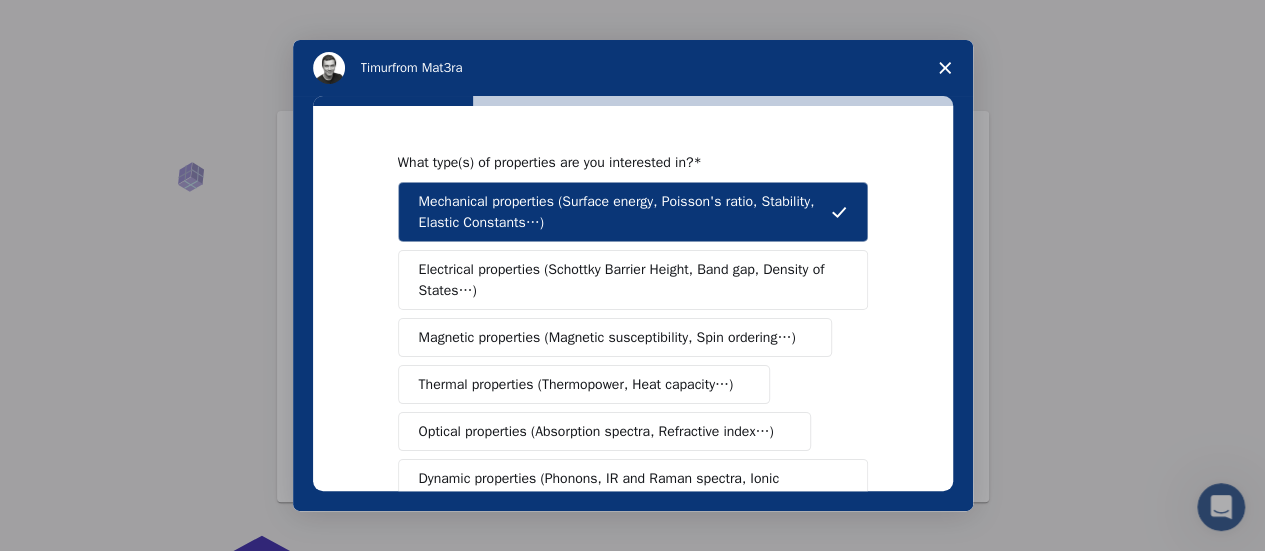 click on "Electrical properties (Schottky Barrier Height, Band gap, Density of States…)" at bounding box center (626, 280) 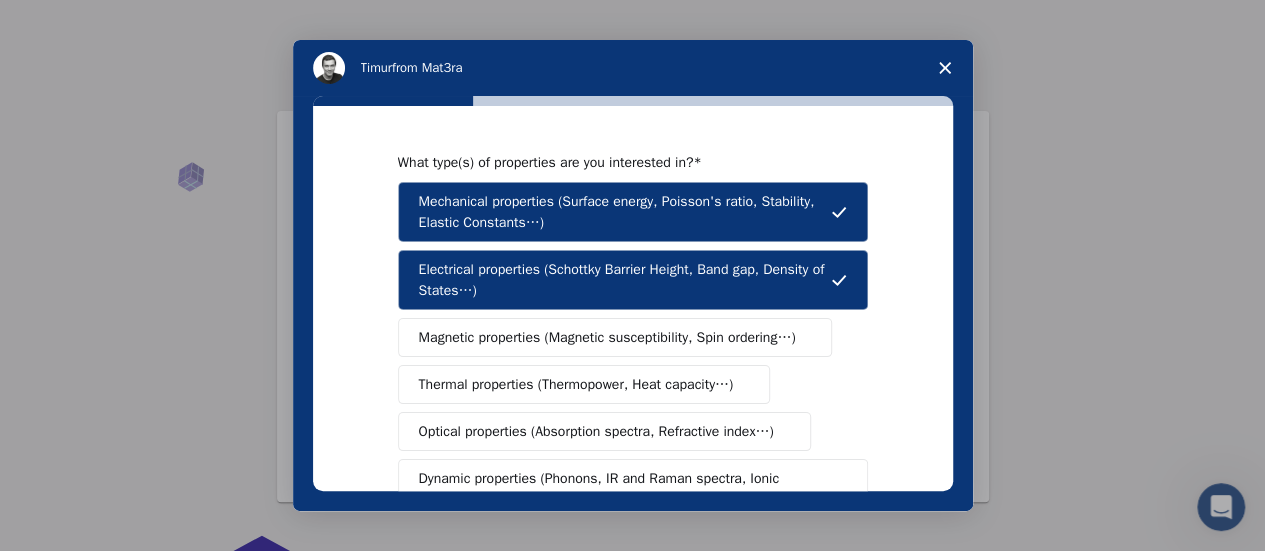 click on "Magnetic properties (Magnetic susceptibility, Spin ordering…)" at bounding box center [607, 337] 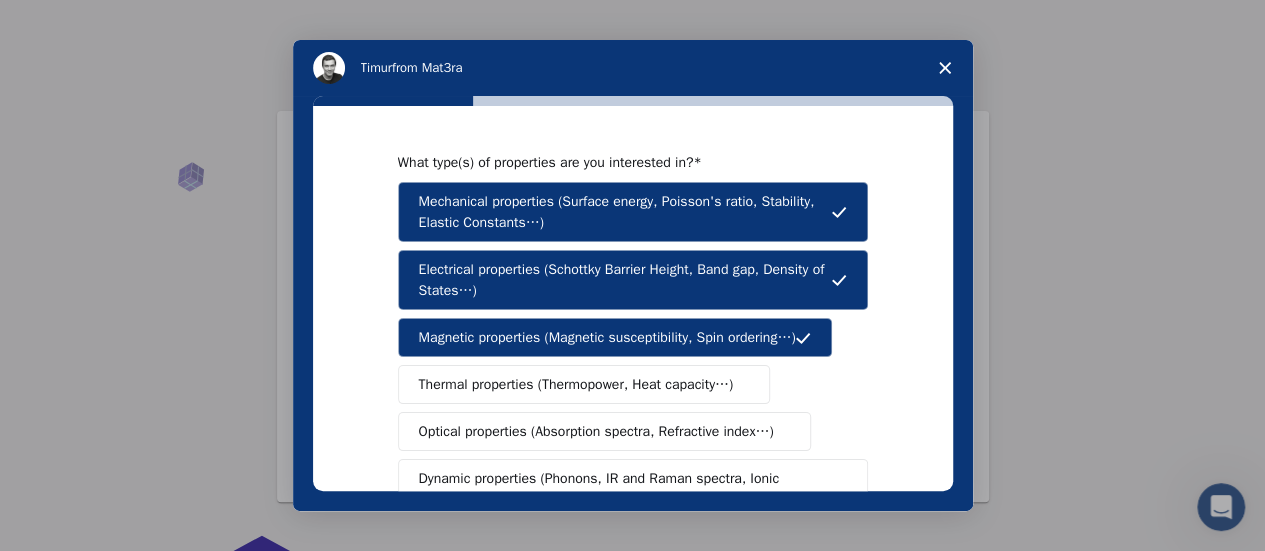 click on "Thermal properties (Thermopower, Heat capacity…)" at bounding box center [576, 384] 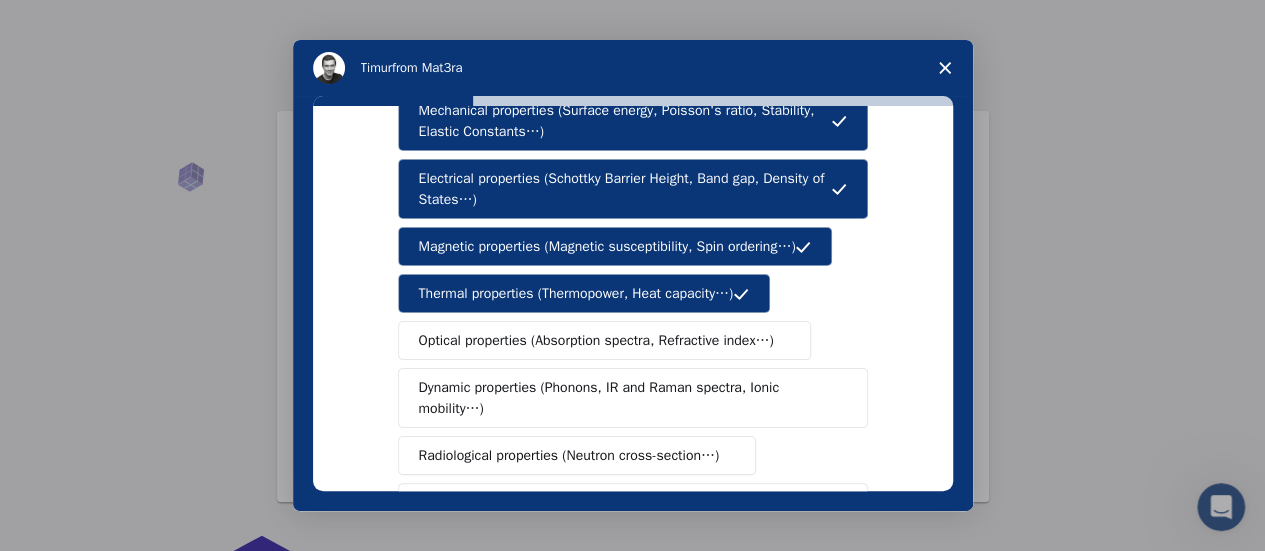 scroll, scrollTop: 97, scrollLeft: 0, axis: vertical 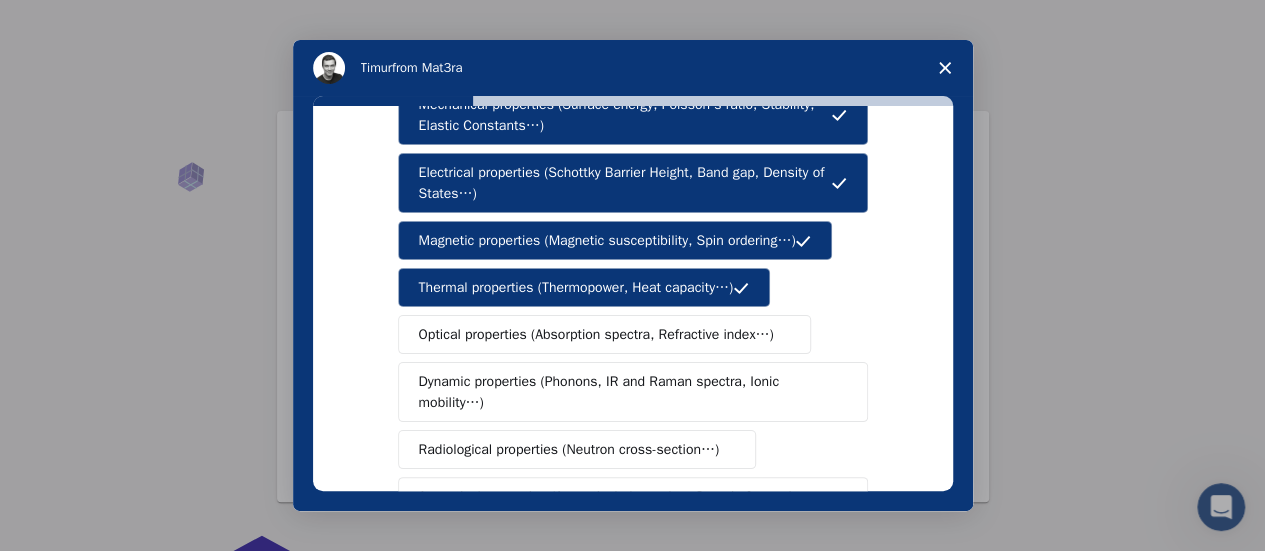 click on "Optical properties (Absorption spectra, Refractive index…)" at bounding box center [596, 334] 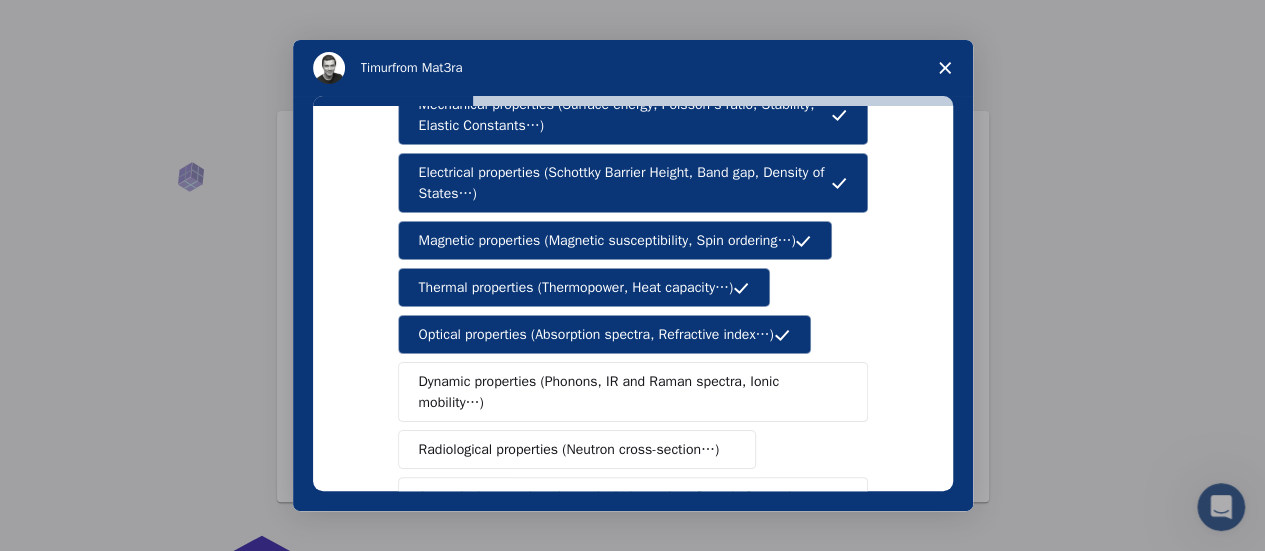 click on "Dynamic properties (Phonons, IR and Raman spectra, Ionic mobility…)" at bounding box center [625, 392] 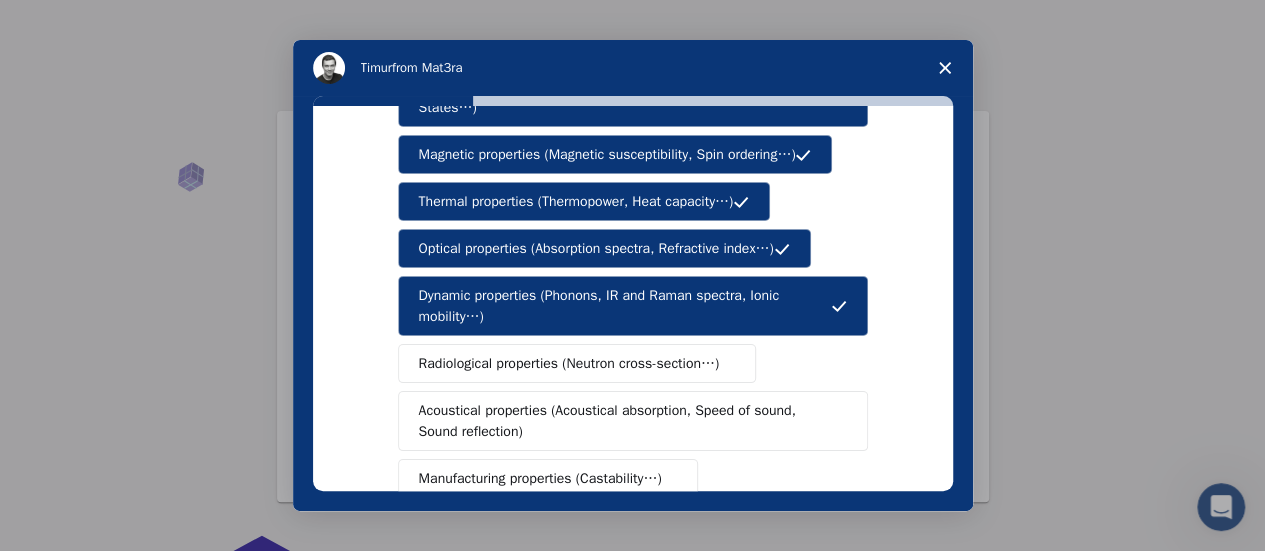 click on "Radiological properties (Neutron cross-section…)" at bounding box center (577, 363) 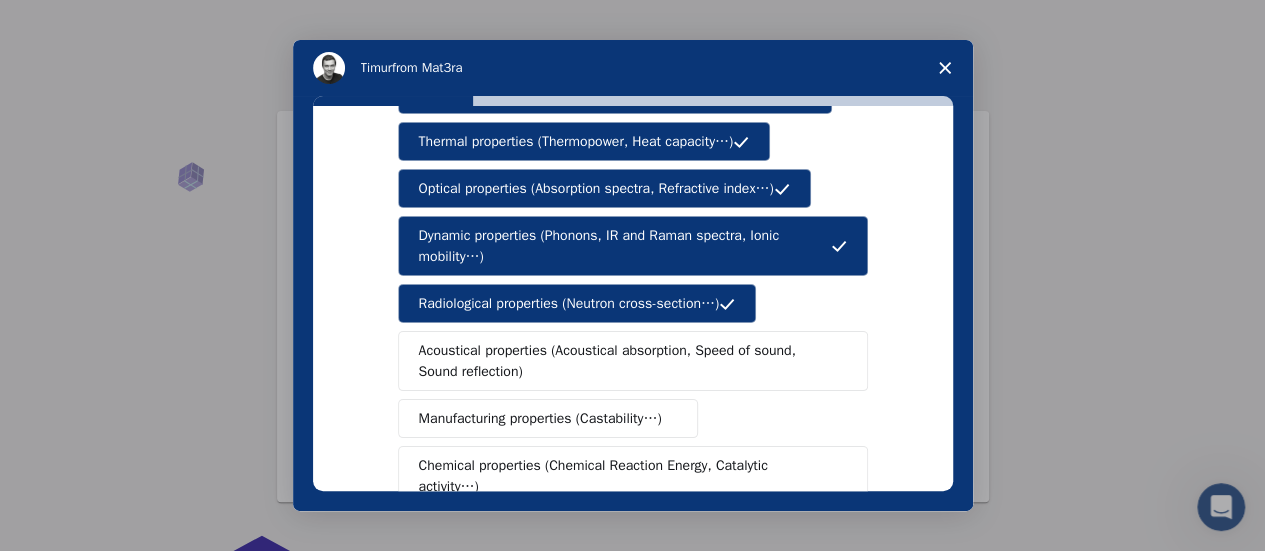 scroll, scrollTop: 246, scrollLeft: 0, axis: vertical 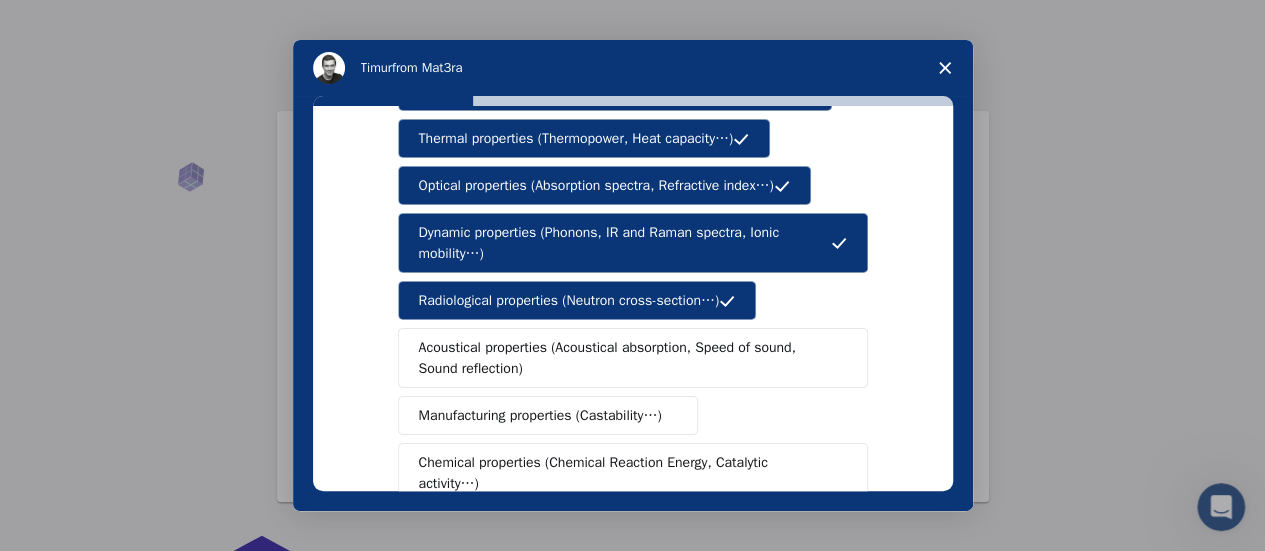 click on "Acoustical properties (Acoustical absorption, Speed of sound, Sound reflection)" at bounding box center [626, 358] 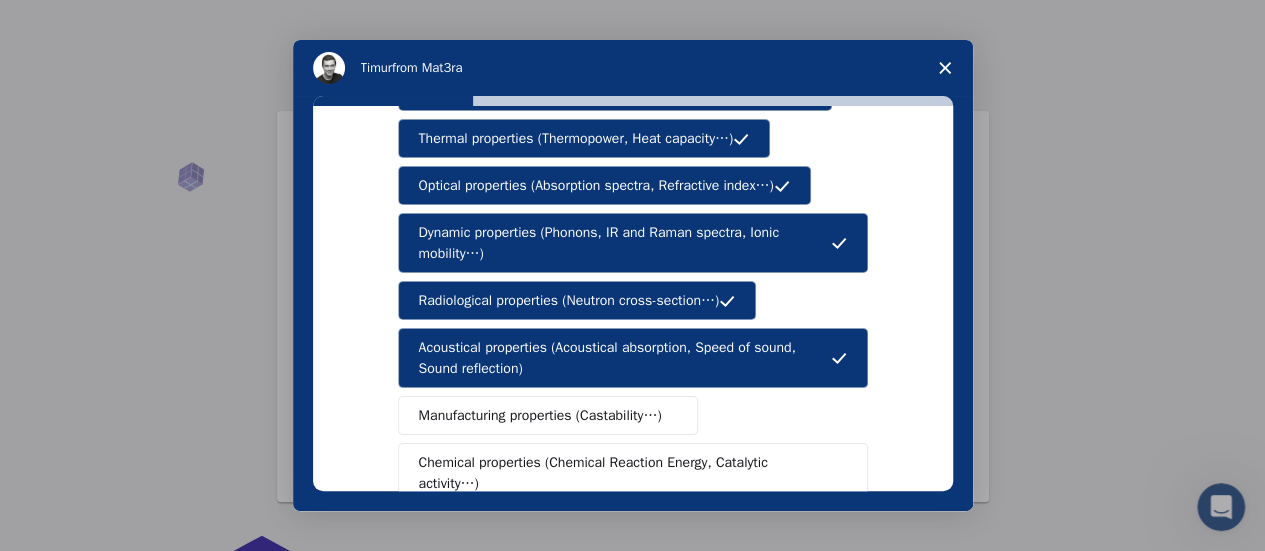 scroll, scrollTop: 284, scrollLeft: 0, axis: vertical 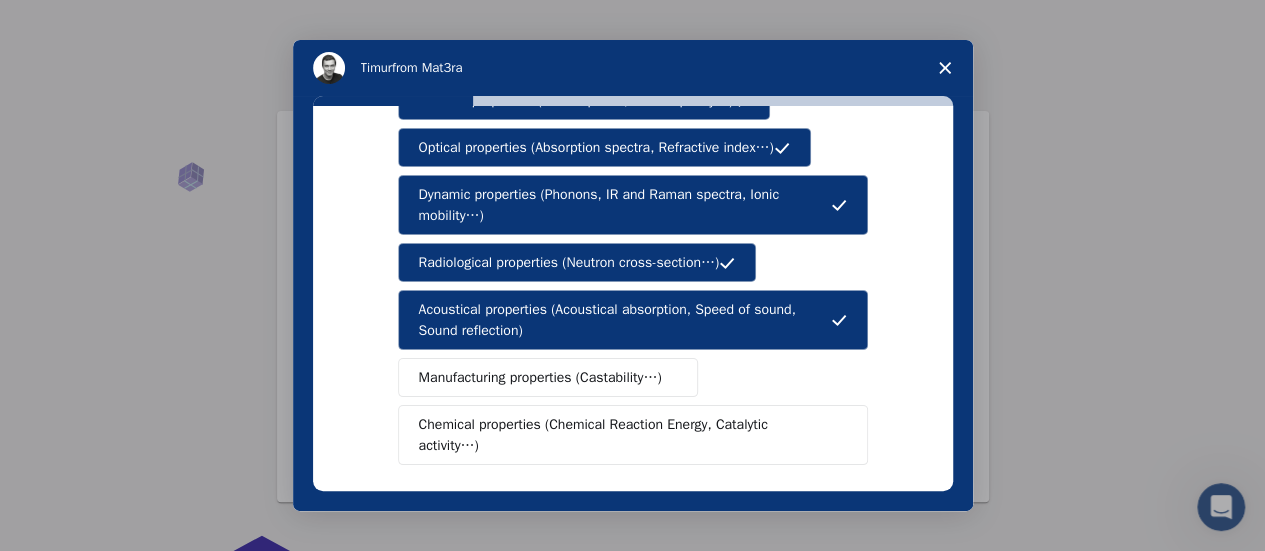 click on "Mechanical properties (Surface energy, Poisson's ratio, Stability, Elastic Constants…) Electrical properties (Schottky Barrier Height, Band gap, Density of States…) Magnetic properties (Magnetic susceptibility, Spin ordering…) Thermal properties (Thermopower, Heat capacity…) Optical properties (Absorption spectra, Refractive index…) Dynamic properties (Phonons, IR and Raman spectra, Ionic mobility…) Radiological properties (Neutron cross-section…) Acoustical properties (Acoustical absorption, Speed of sound, Sound reflection) Manufacturing properties (Castability…) Chemical properties (Chemical Reaction Energy, Catalytic activity…)" at bounding box center [633, 181] 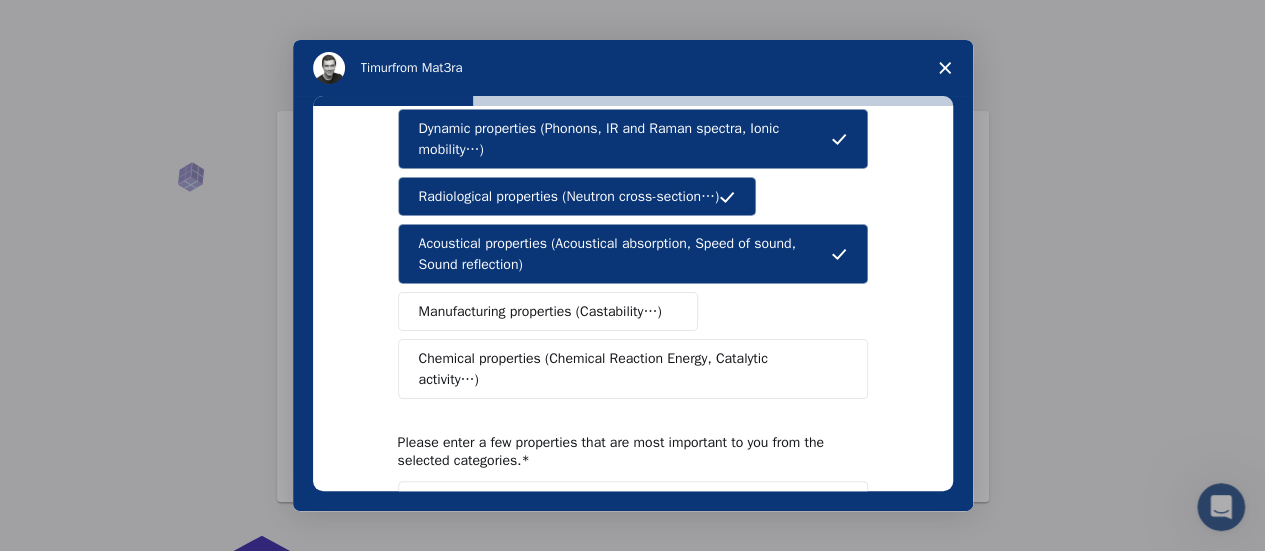 scroll, scrollTop: 352, scrollLeft: 0, axis: vertical 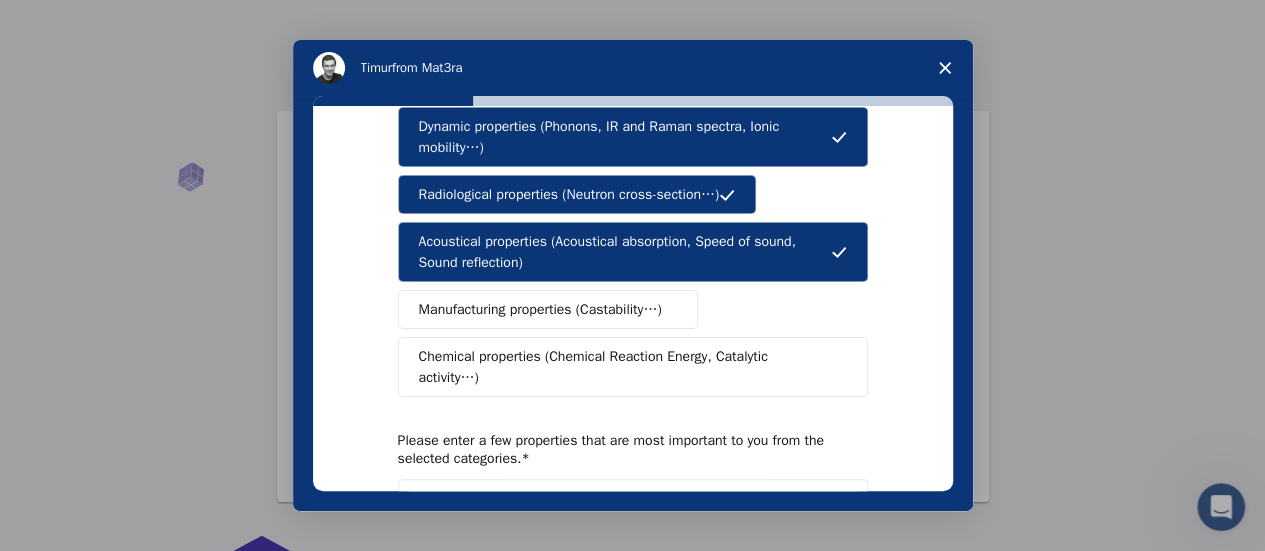 click on "Mechanical properties (Surface energy, Poisson's ratio, Stability, Elastic Constants…) Electrical properties (Schottky Barrier Height, Band gap, Density of States…) Magnetic properties (Magnetic susceptibility, Spin ordering…) Thermal properties (Thermopower, Heat capacity…) Optical properties (Absorption spectra, Refractive index…) Dynamic properties (Phonons, IR and Raman spectra, Ionic mobility…) Radiological properties (Neutron cross-section…) Acoustical properties (Acoustical absorption, Speed of sound, Sound reflection) Manufacturing properties (Castability…) Chemical properties (Chemical Reaction Energy, Catalytic activity…)" at bounding box center (633, 113) 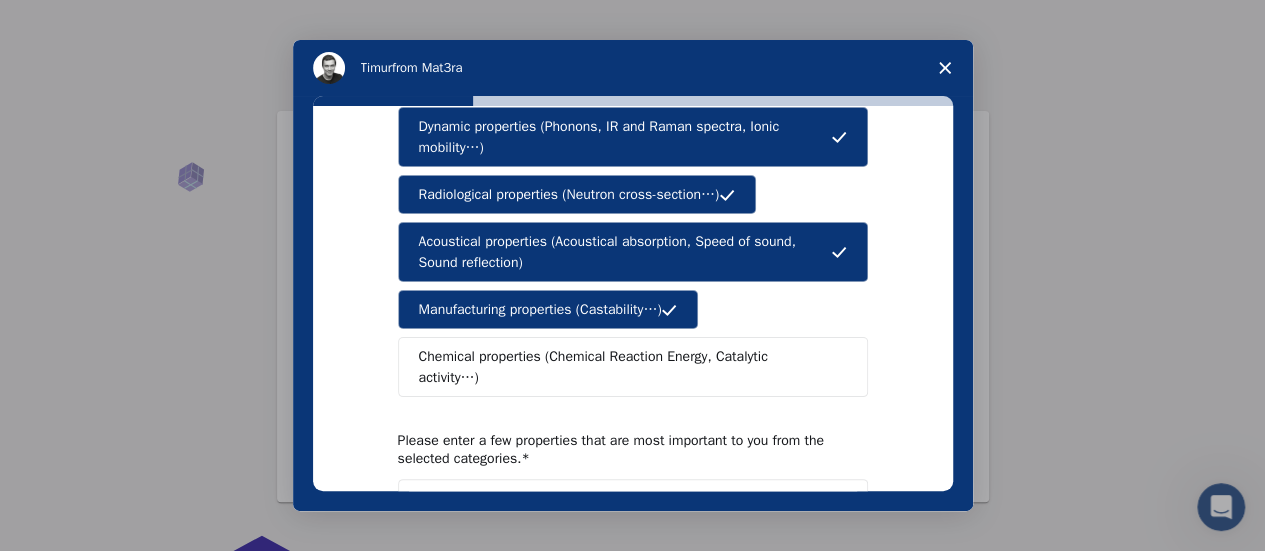 click on "Chemical properties (Chemical Reaction Energy, Catalytic activity…)" at bounding box center (633, 367) 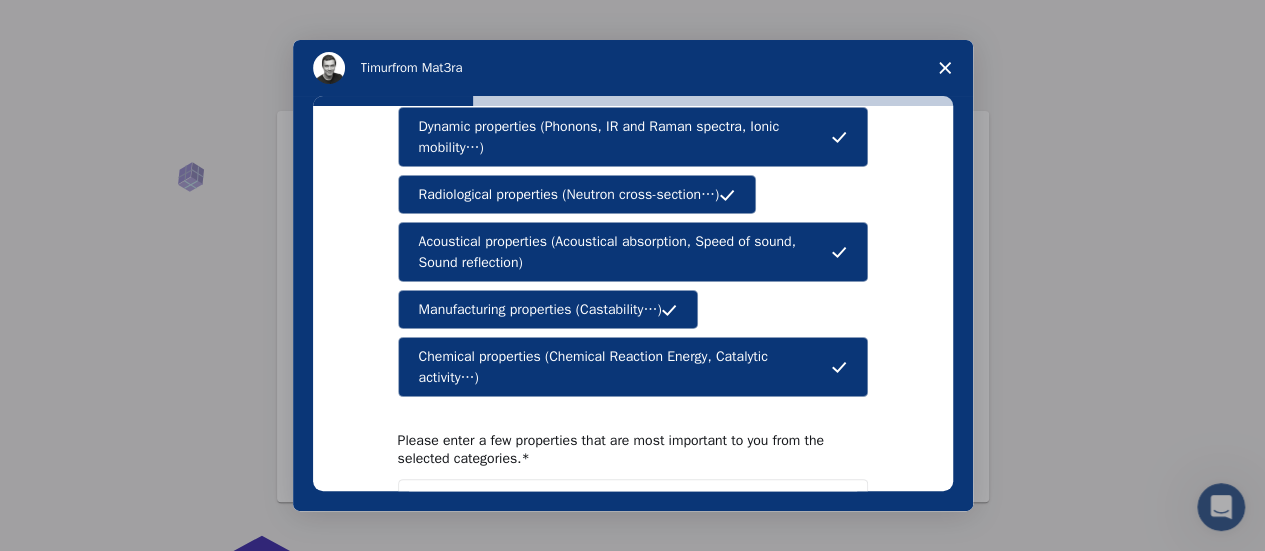 click on "Please enter a few properties that are most important to you from the selected categories." at bounding box center [618, 450] 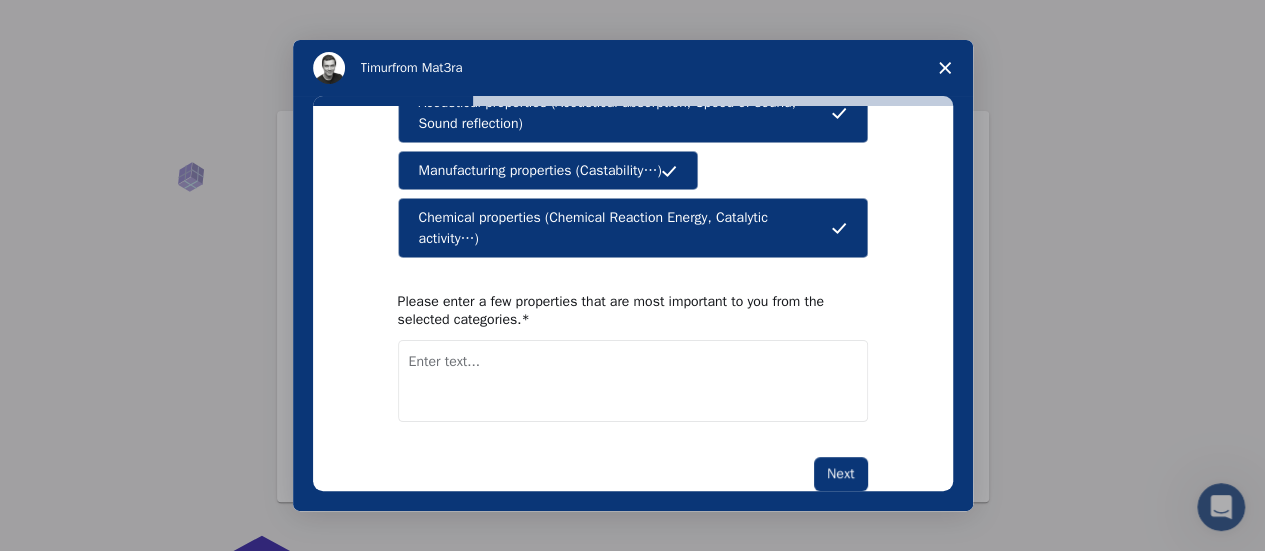 scroll, scrollTop: 492, scrollLeft: 0, axis: vertical 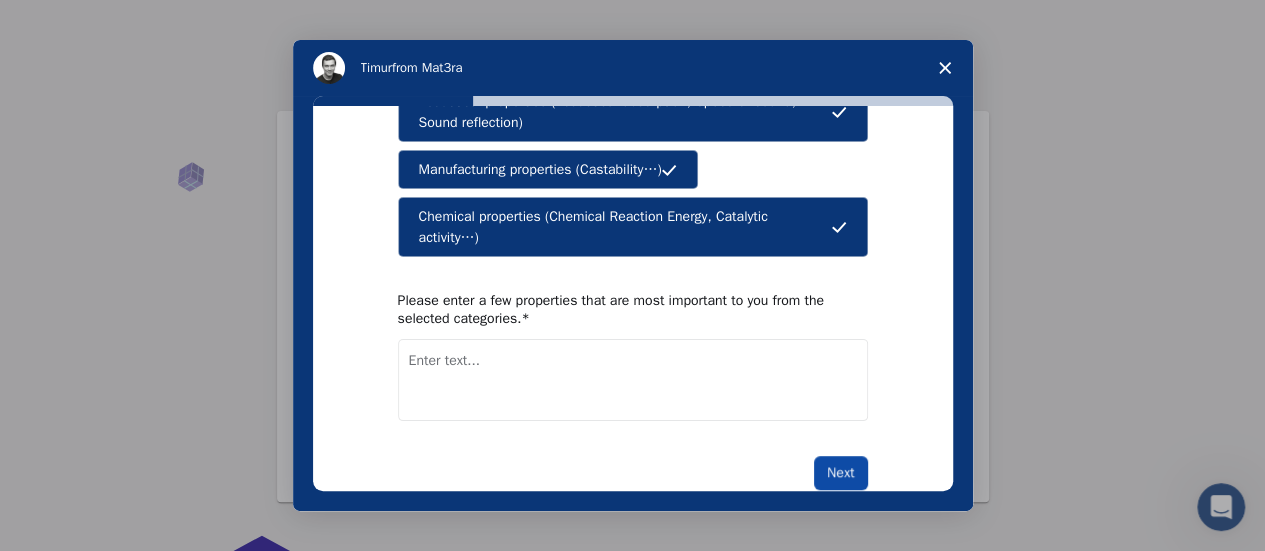 click on "Next" at bounding box center [840, 473] 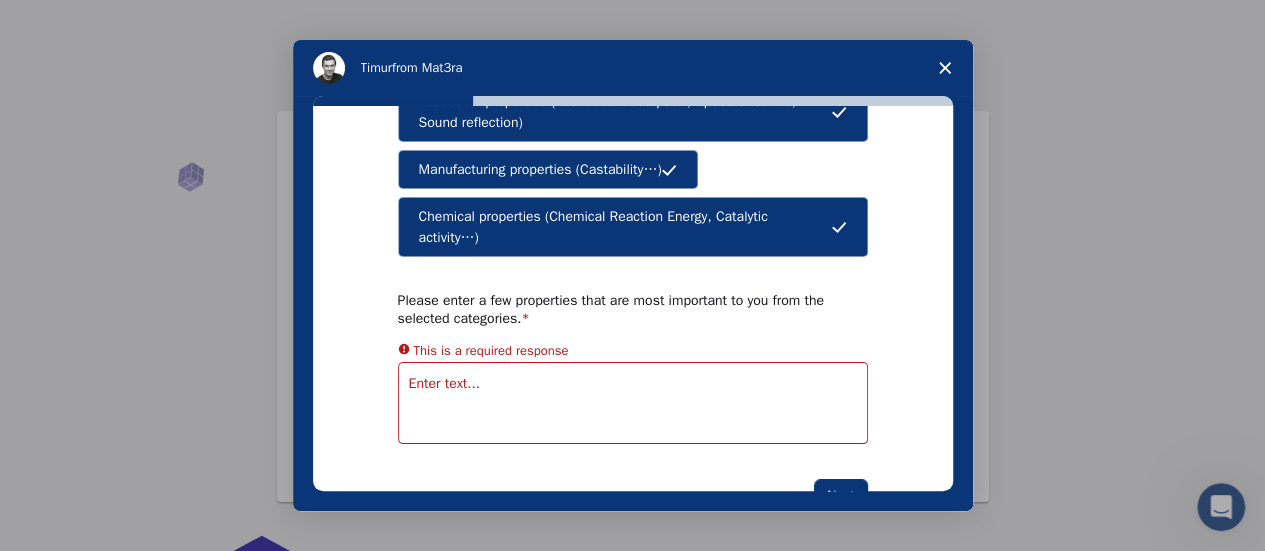 click on "Chemical properties (Chemical Reaction Energy, Catalytic activity…)" at bounding box center [633, 227] 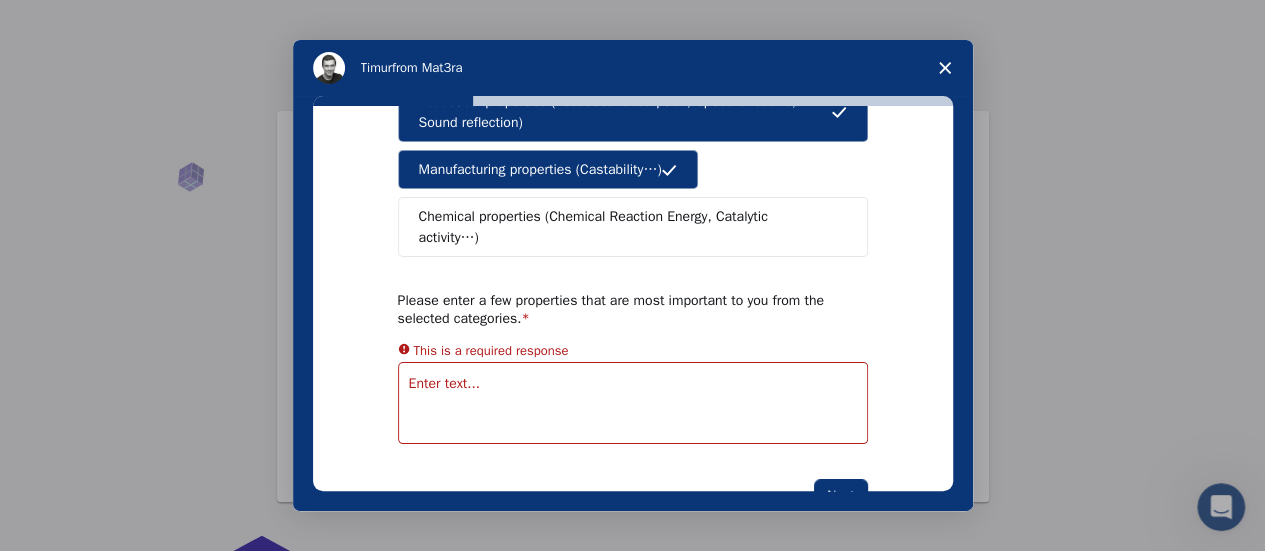 click on "Chemical properties (Chemical Reaction Energy, Catalytic activity…)" at bounding box center (625, 227) 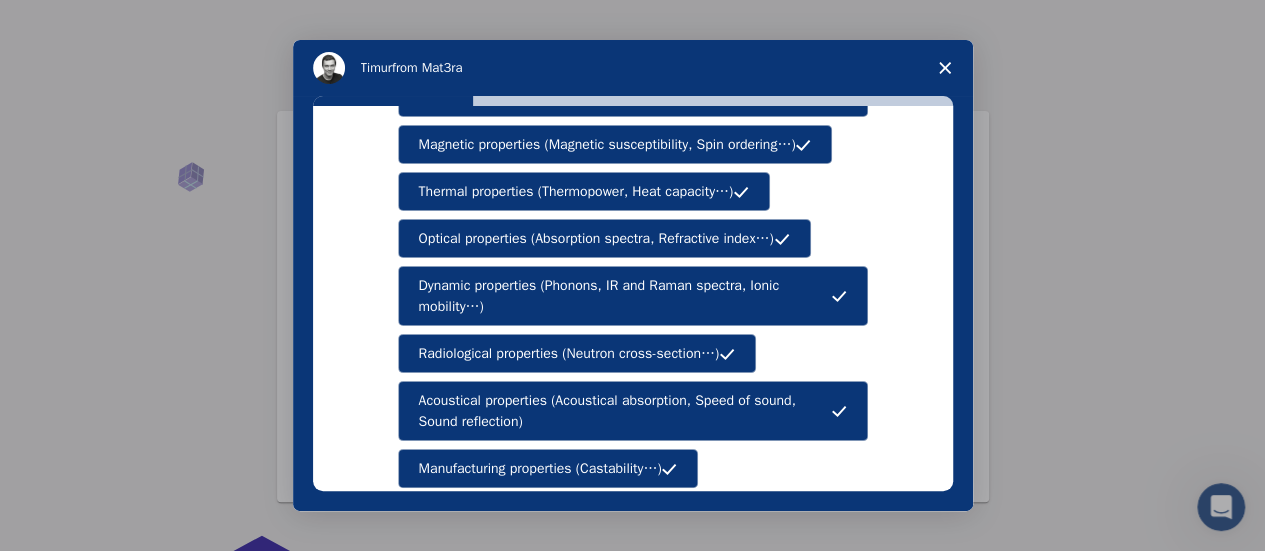scroll, scrollTop: 190, scrollLeft: 0, axis: vertical 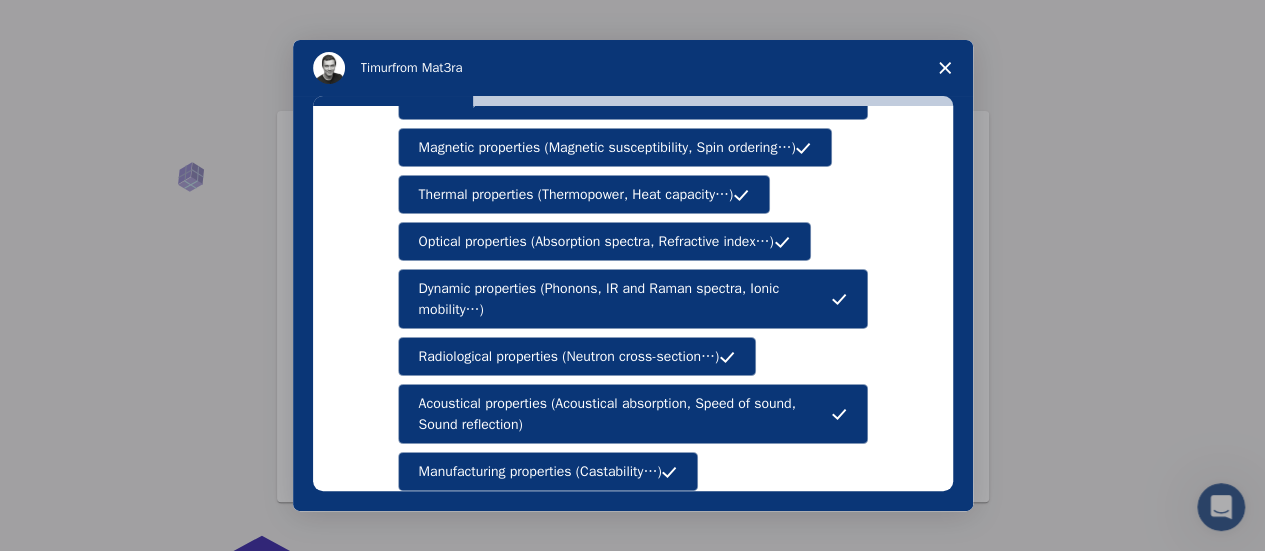 click on "Optical properties (Absorption spectra, Refractive index…)" at bounding box center (596, 241) 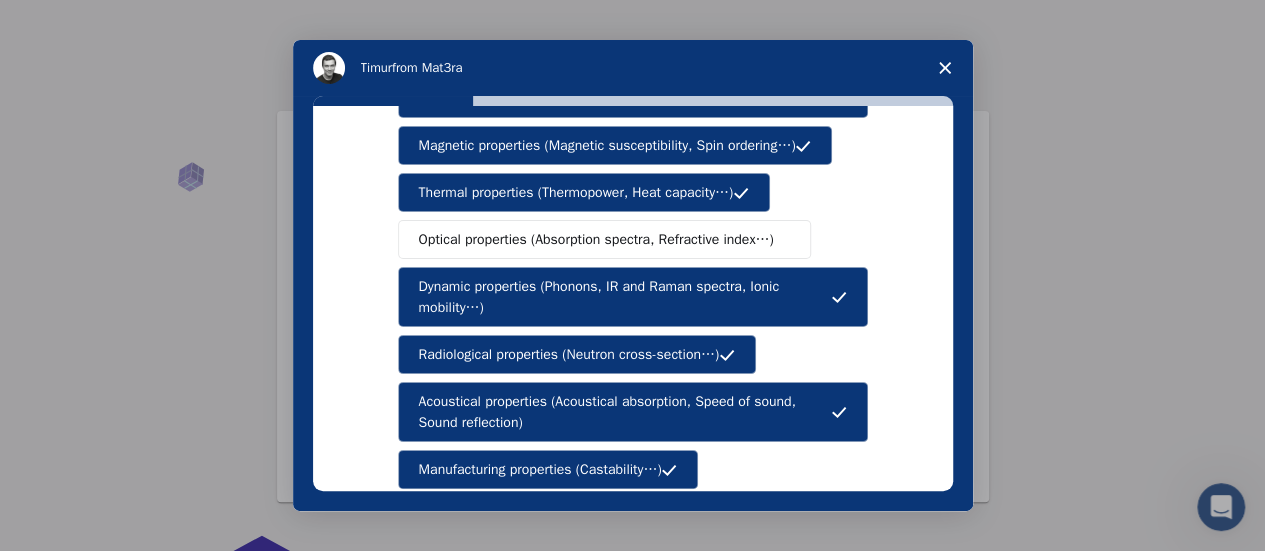scroll, scrollTop: 190, scrollLeft: 0, axis: vertical 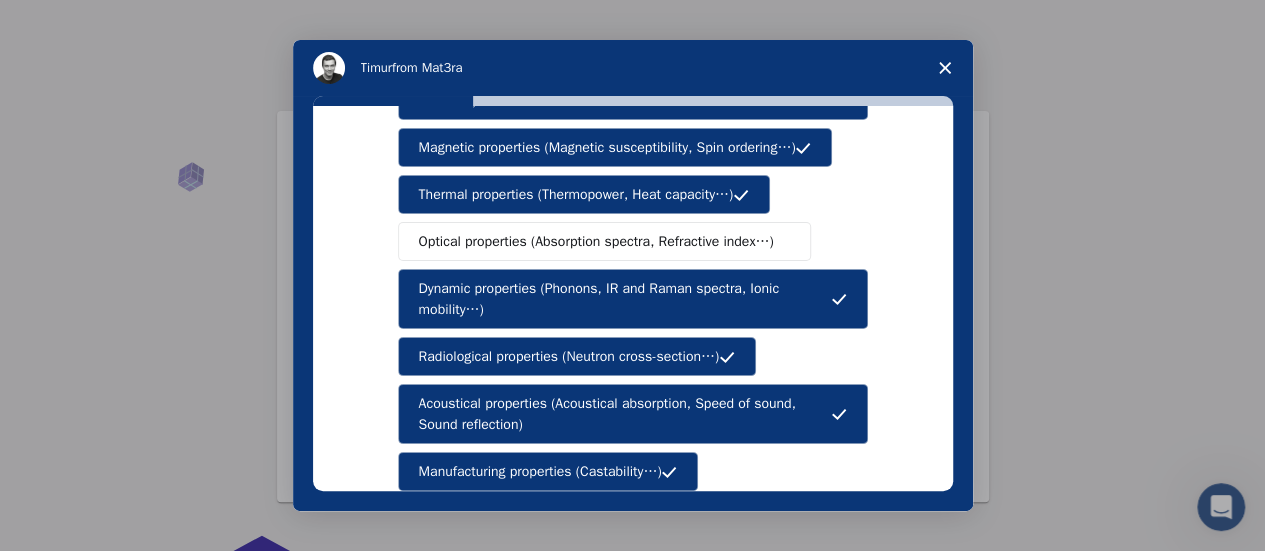 click on "Optical properties (Absorption spectra, Refractive index…)" at bounding box center [604, 241] 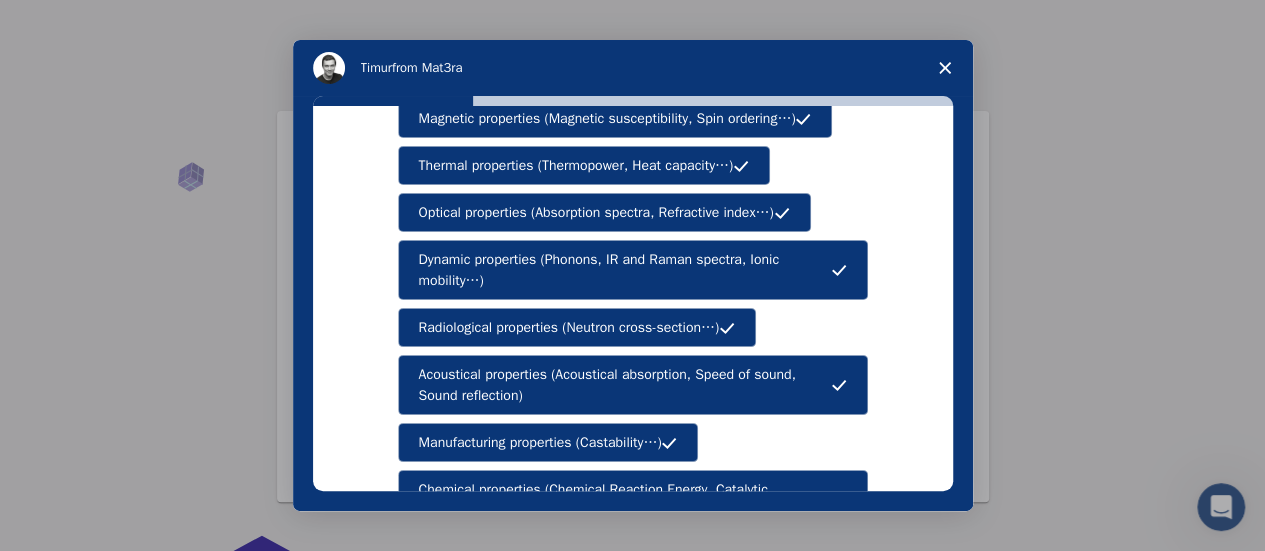 scroll, scrollTop: 534, scrollLeft: 0, axis: vertical 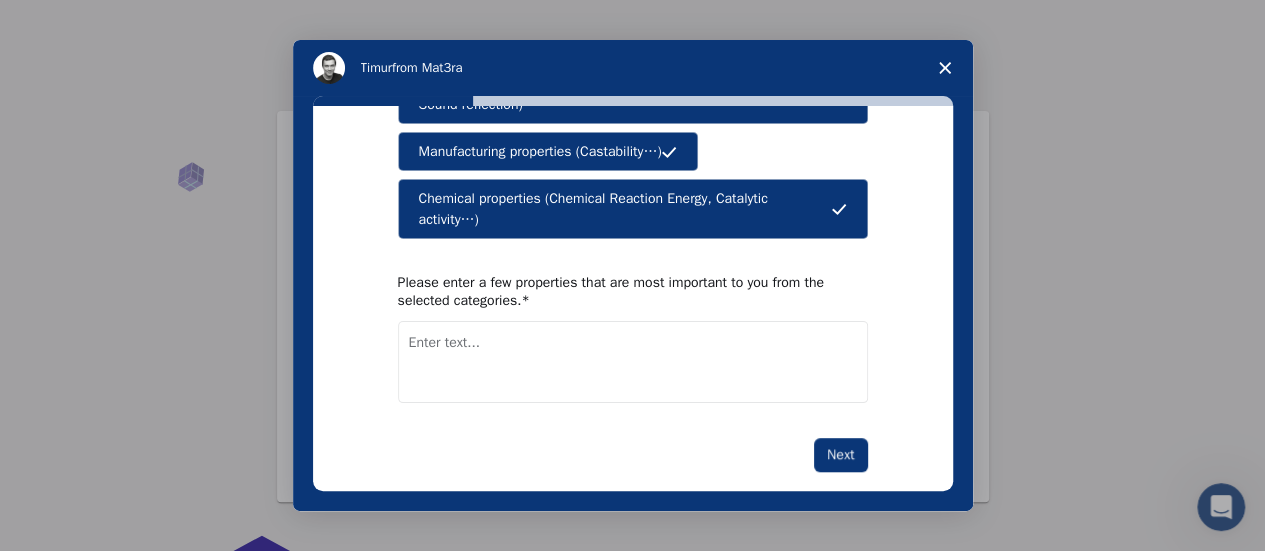 click at bounding box center [633, 362] 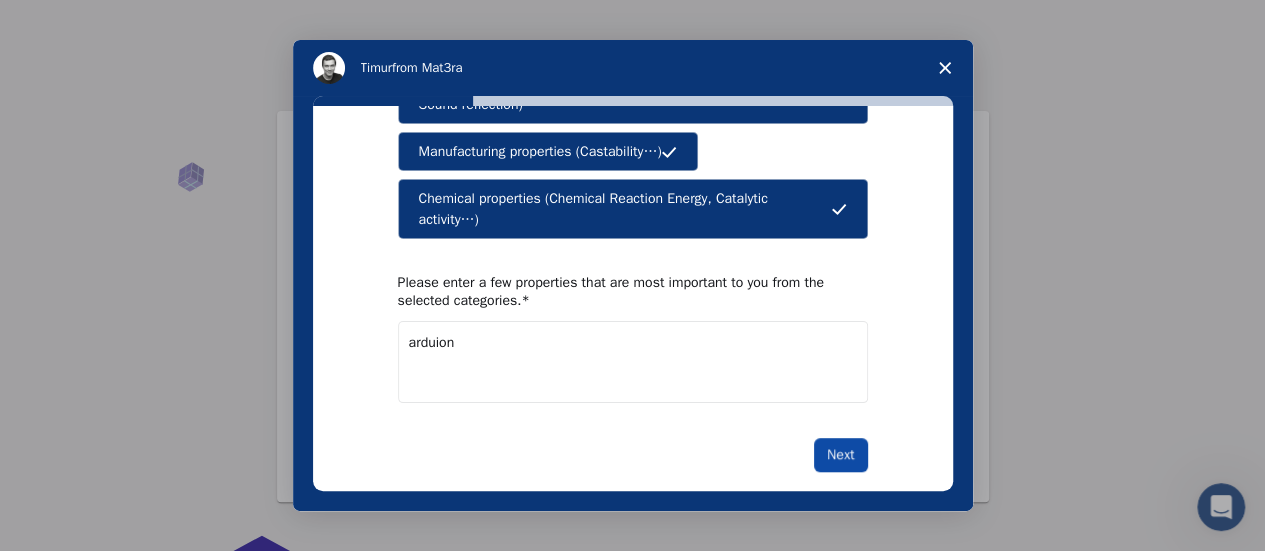 type on "arduion" 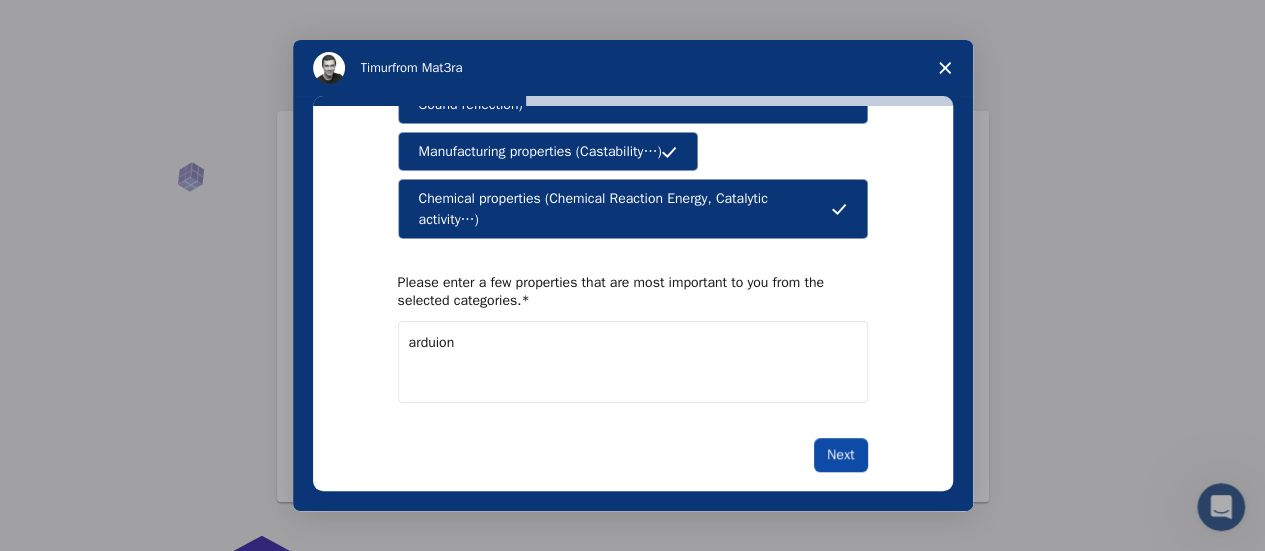 click on "Next" at bounding box center [840, 455] 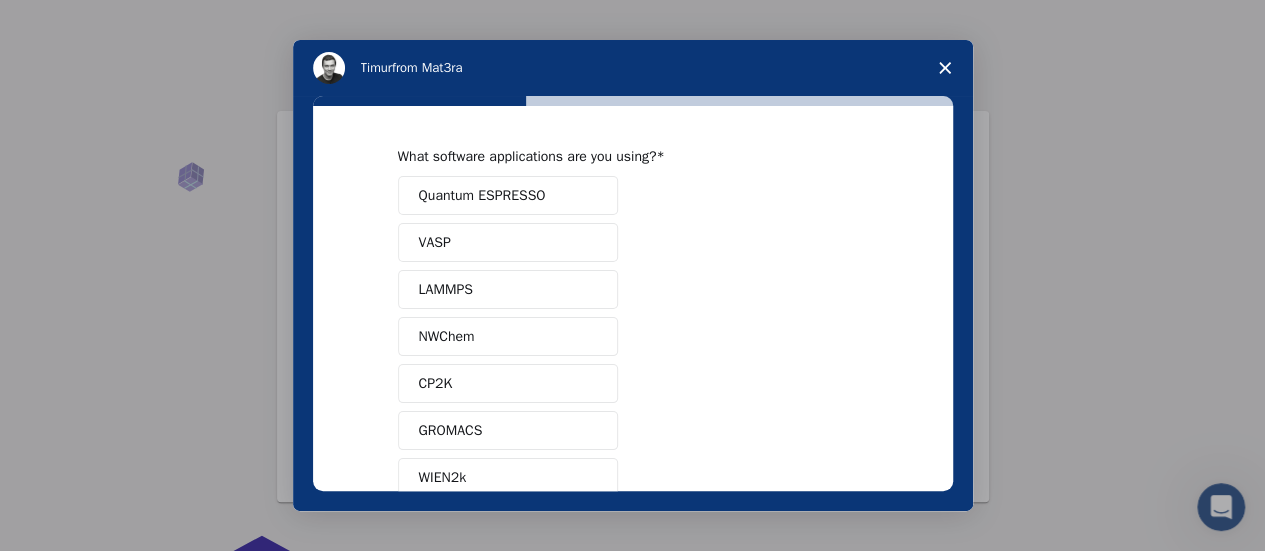 scroll, scrollTop: 4, scrollLeft: 0, axis: vertical 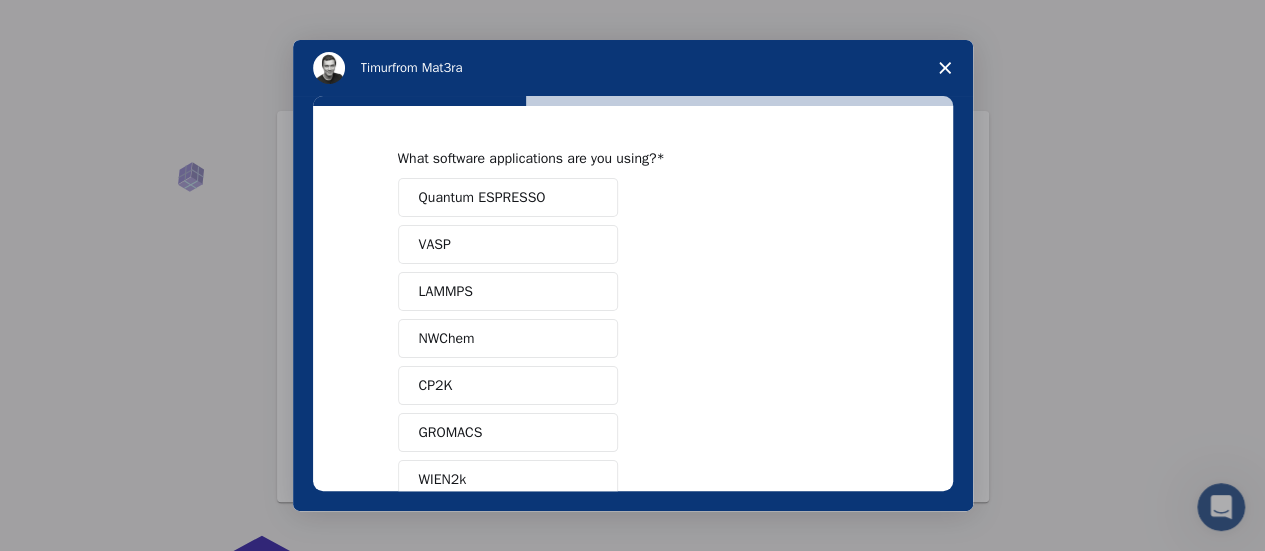 click at bounding box center [589, 198] 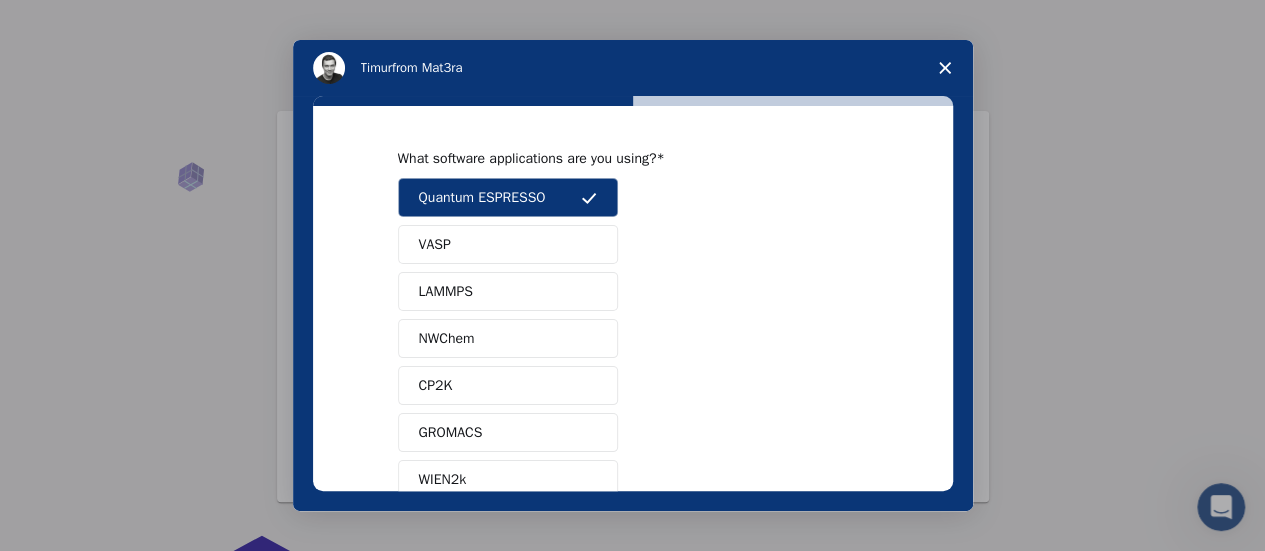 click on "VASP" at bounding box center (508, 244) 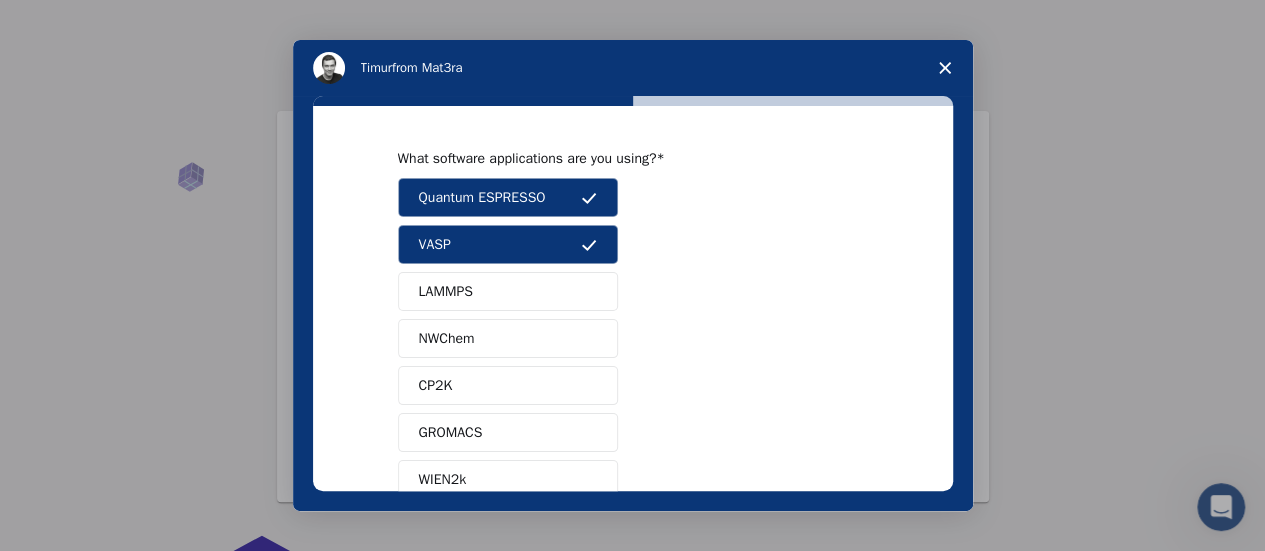 click on "Quantum ESPRESSO VASP LAMMPS NWChem CP2K GROMACS WIEN2k Your Python scripts Machine Learning frameworks Other (Please specify)" at bounding box center (633, 409) 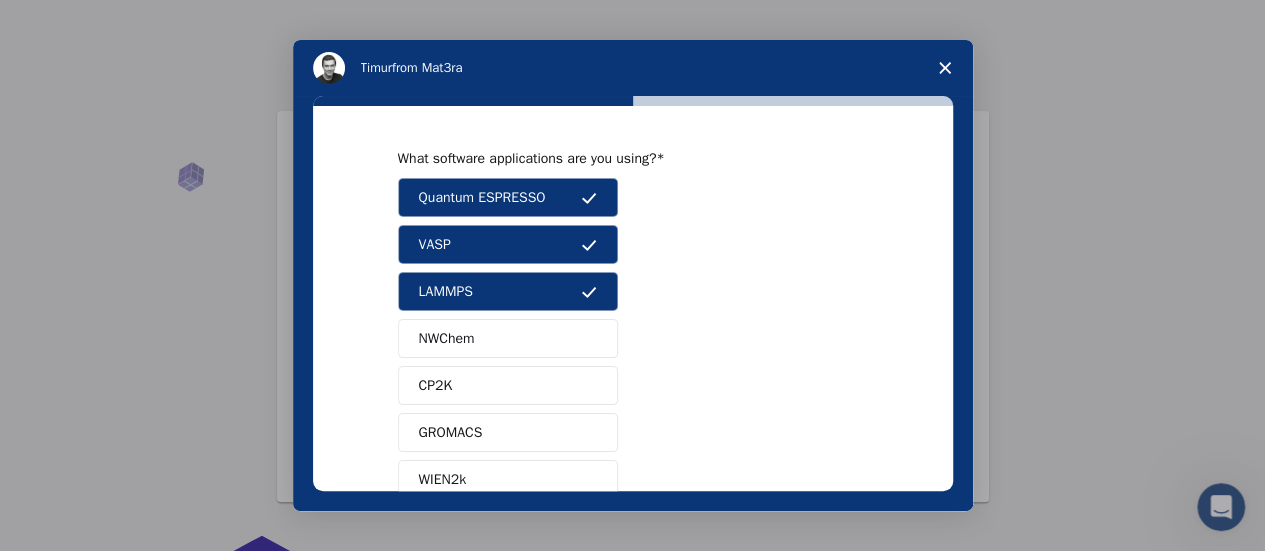 click on "NWChem" at bounding box center (508, 338) 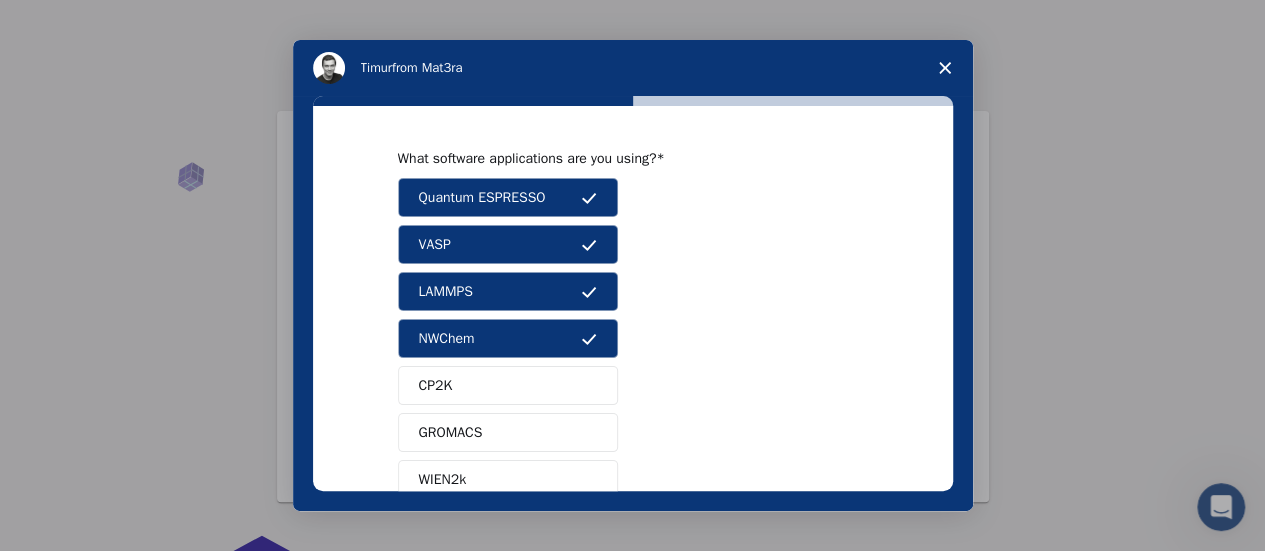 click on "CP2K" at bounding box center (508, 385) 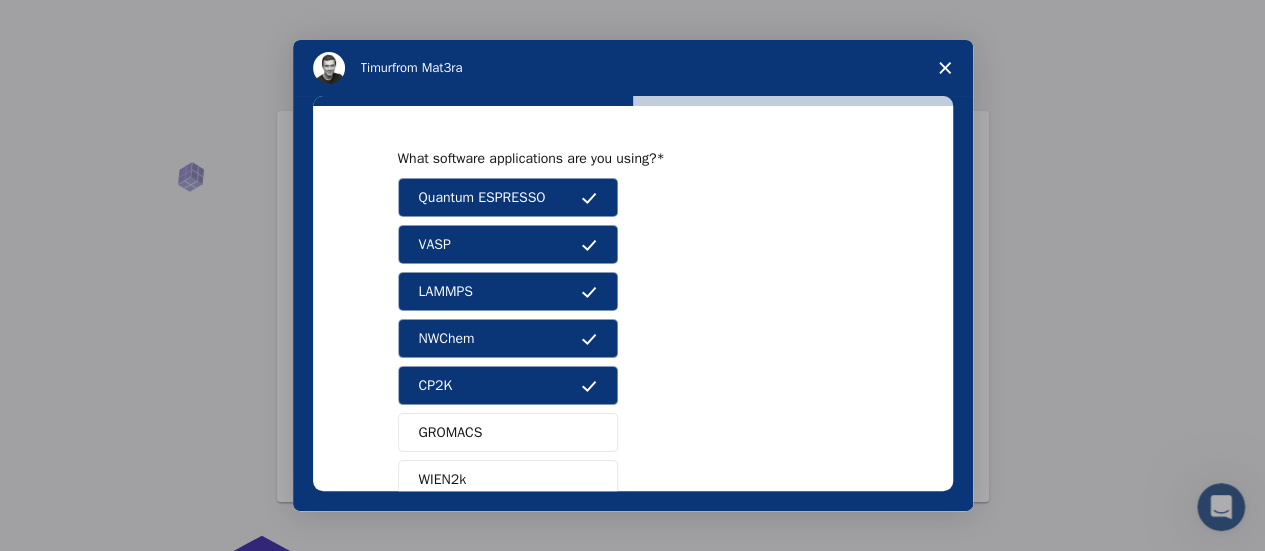 click on "GROMACS" at bounding box center [508, 432] 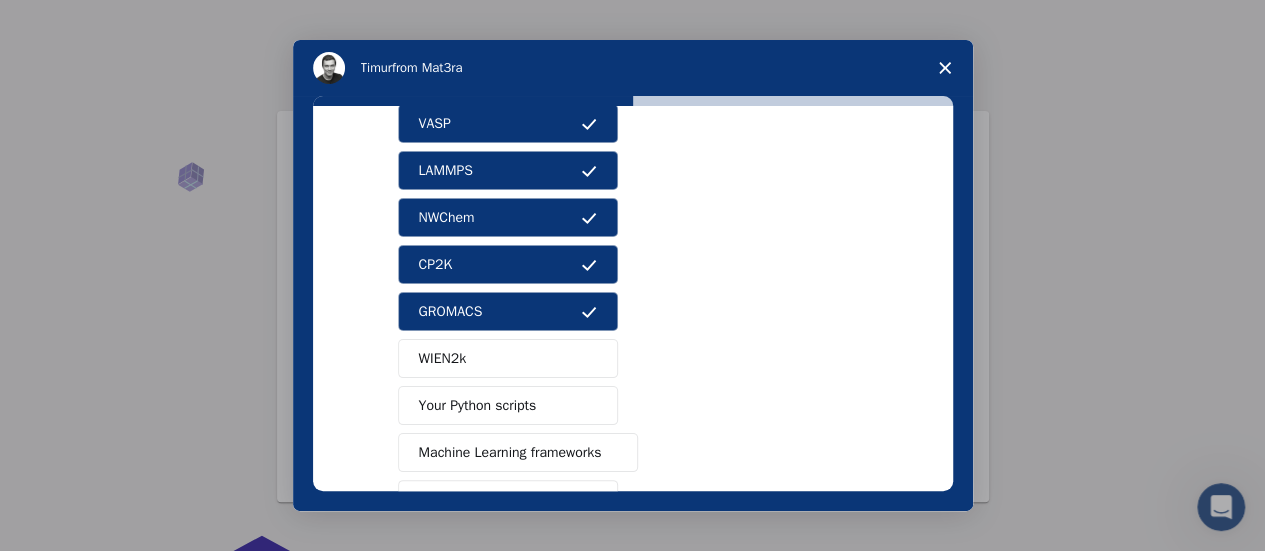 scroll, scrollTop: 126, scrollLeft: 0, axis: vertical 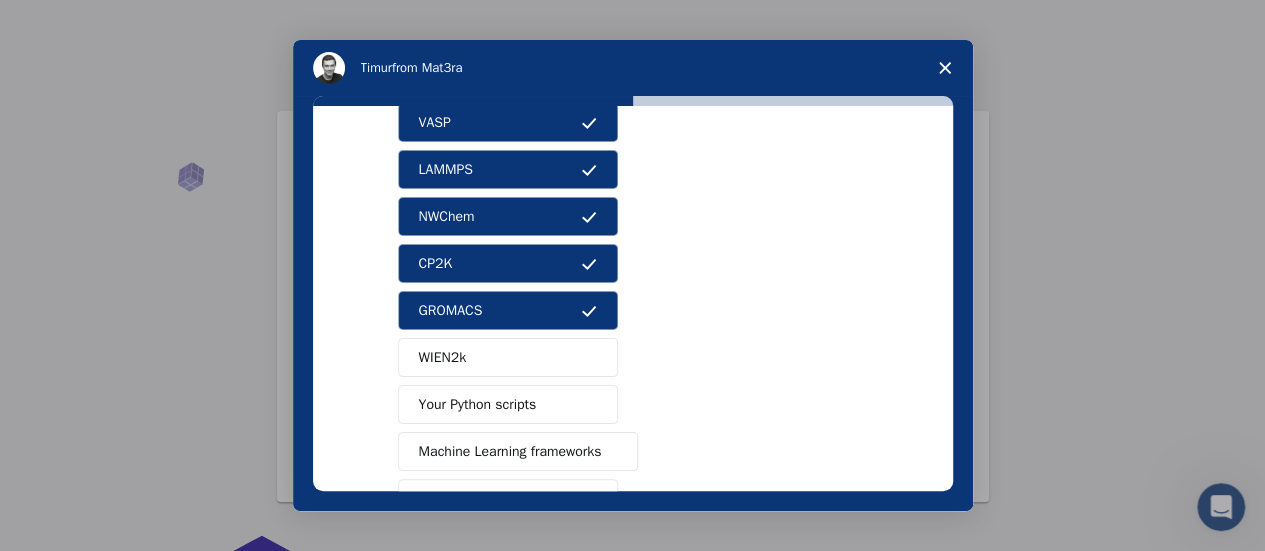 click on "Quantum ESPRESSO VASP LAMMPS NWChem CP2K GROMACS WIEN2k Your Python scripts Machine Learning frameworks Other (Please specify)" at bounding box center (633, 287) 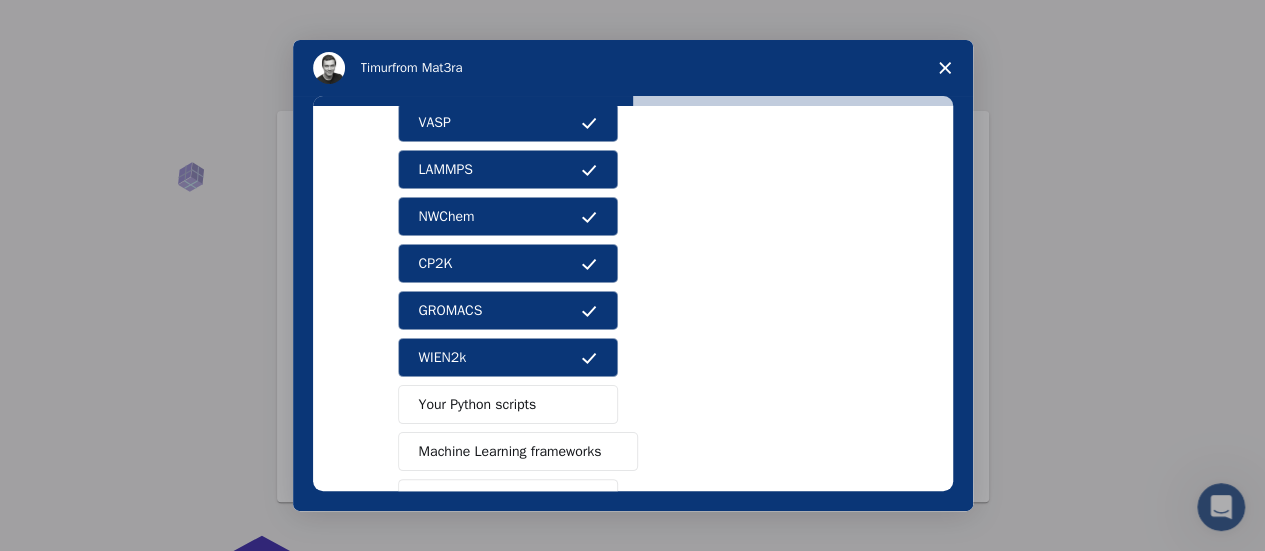 click on "Your Python scripts" at bounding box center (478, 404) 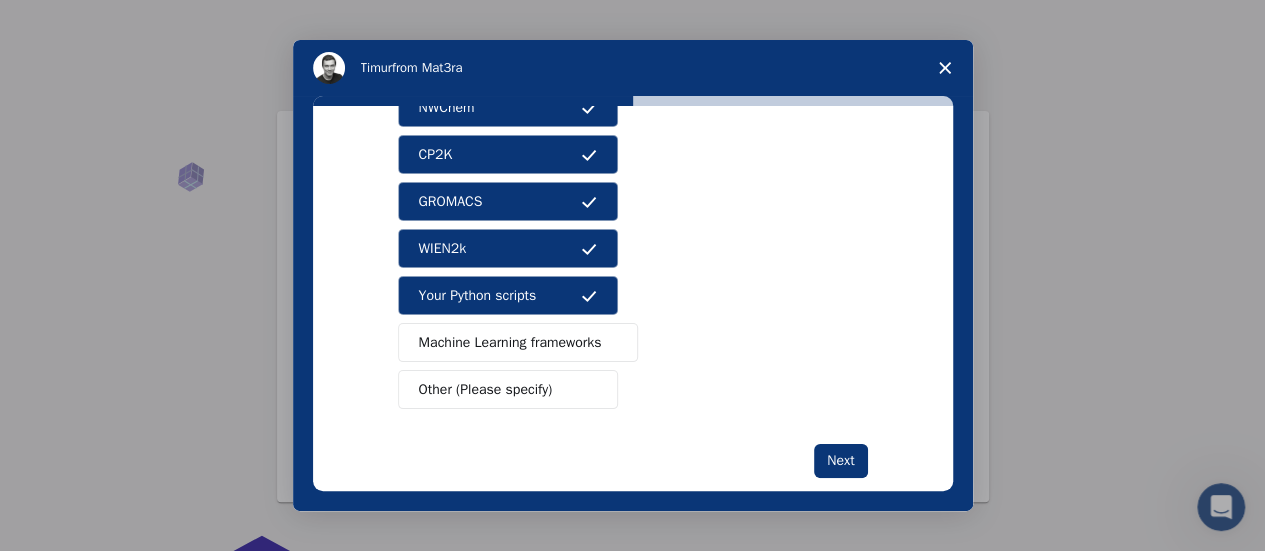 scroll, scrollTop: 246, scrollLeft: 0, axis: vertical 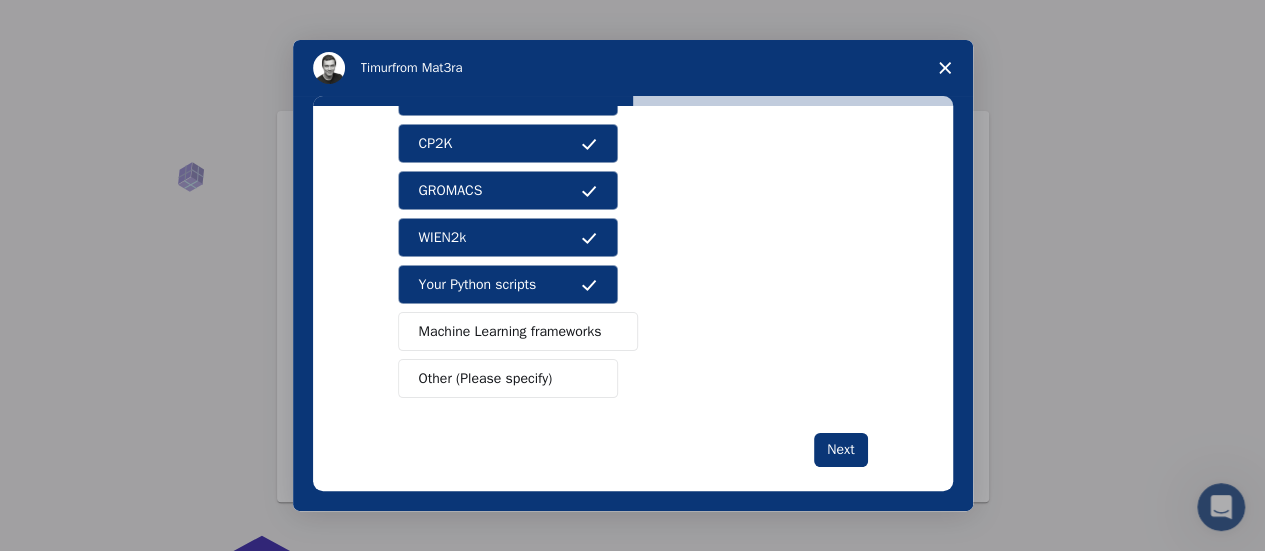 click on "Machine Learning frameworks" at bounding box center (510, 331) 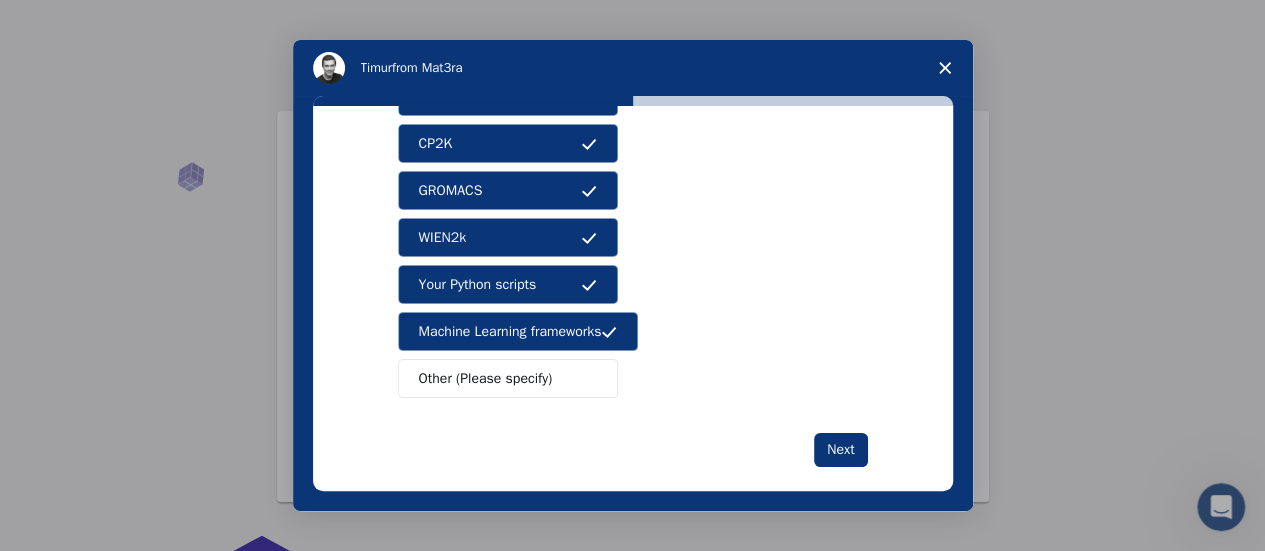 click on "Other (Please specify)" at bounding box center [486, 378] 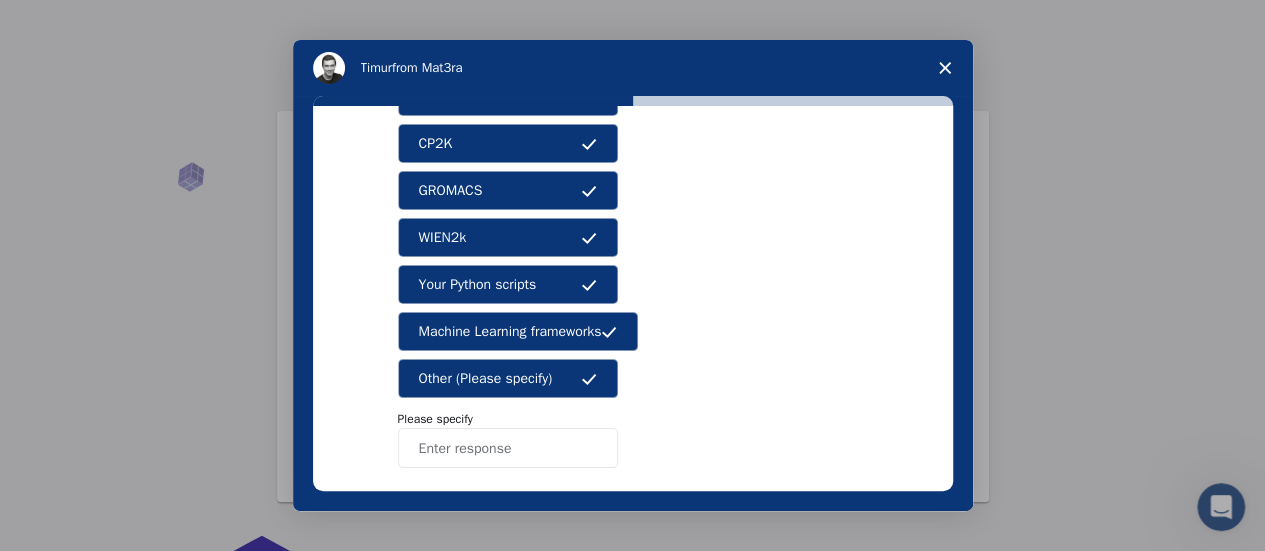 scroll, scrollTop: 333, scrollLeft: 0, axis: vertical 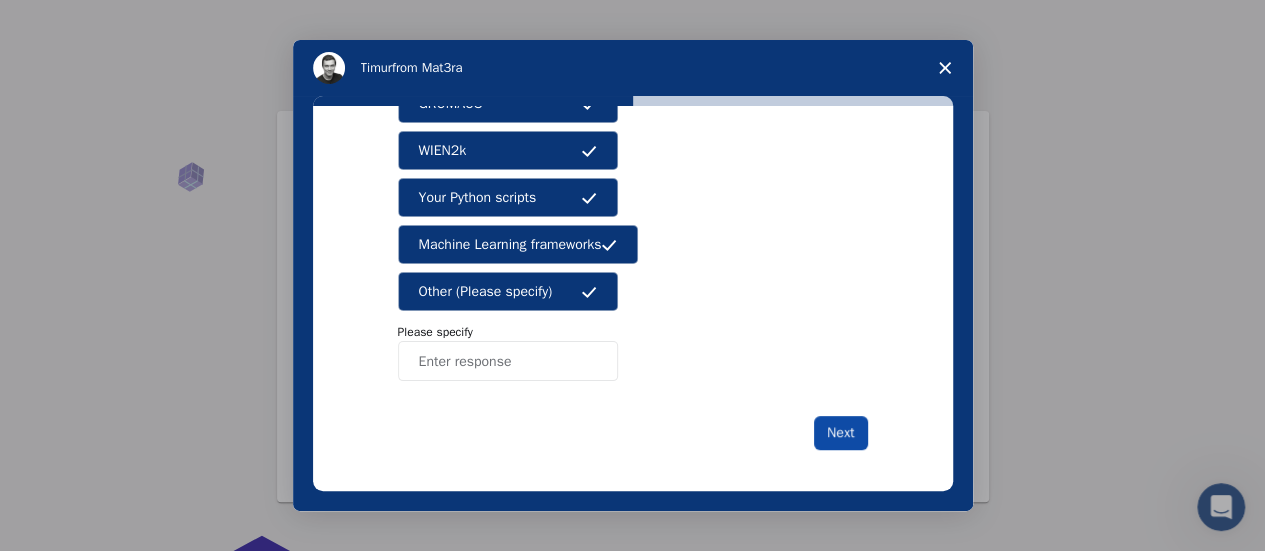 click on "Next" at bounding box center (840, 433) 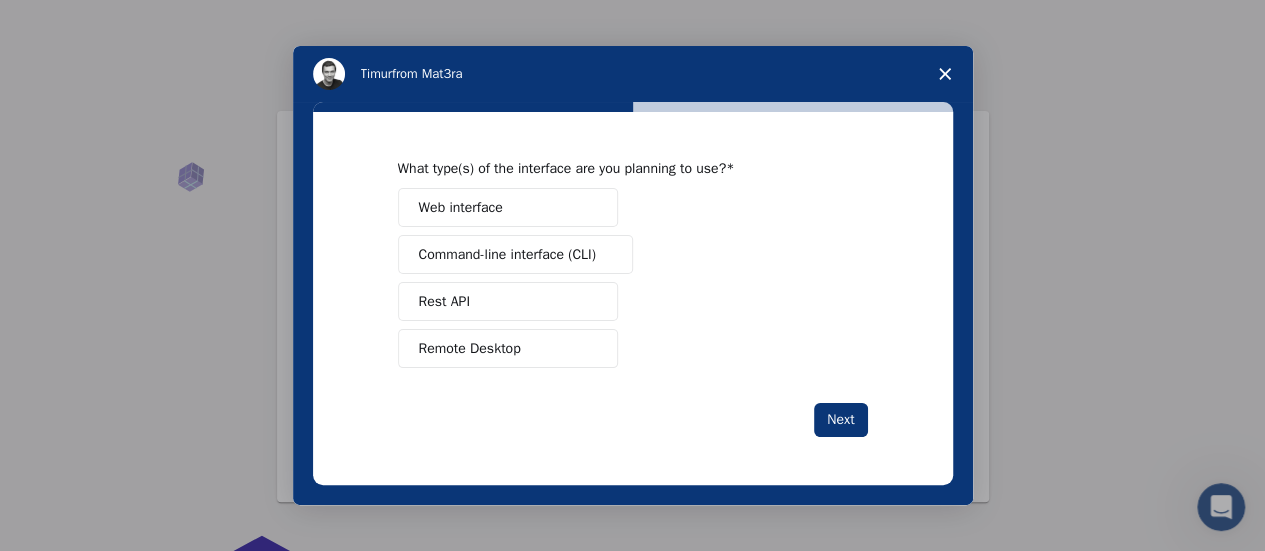 scroll, scrollTop: 0, scrollLeft: 0, axis: both 